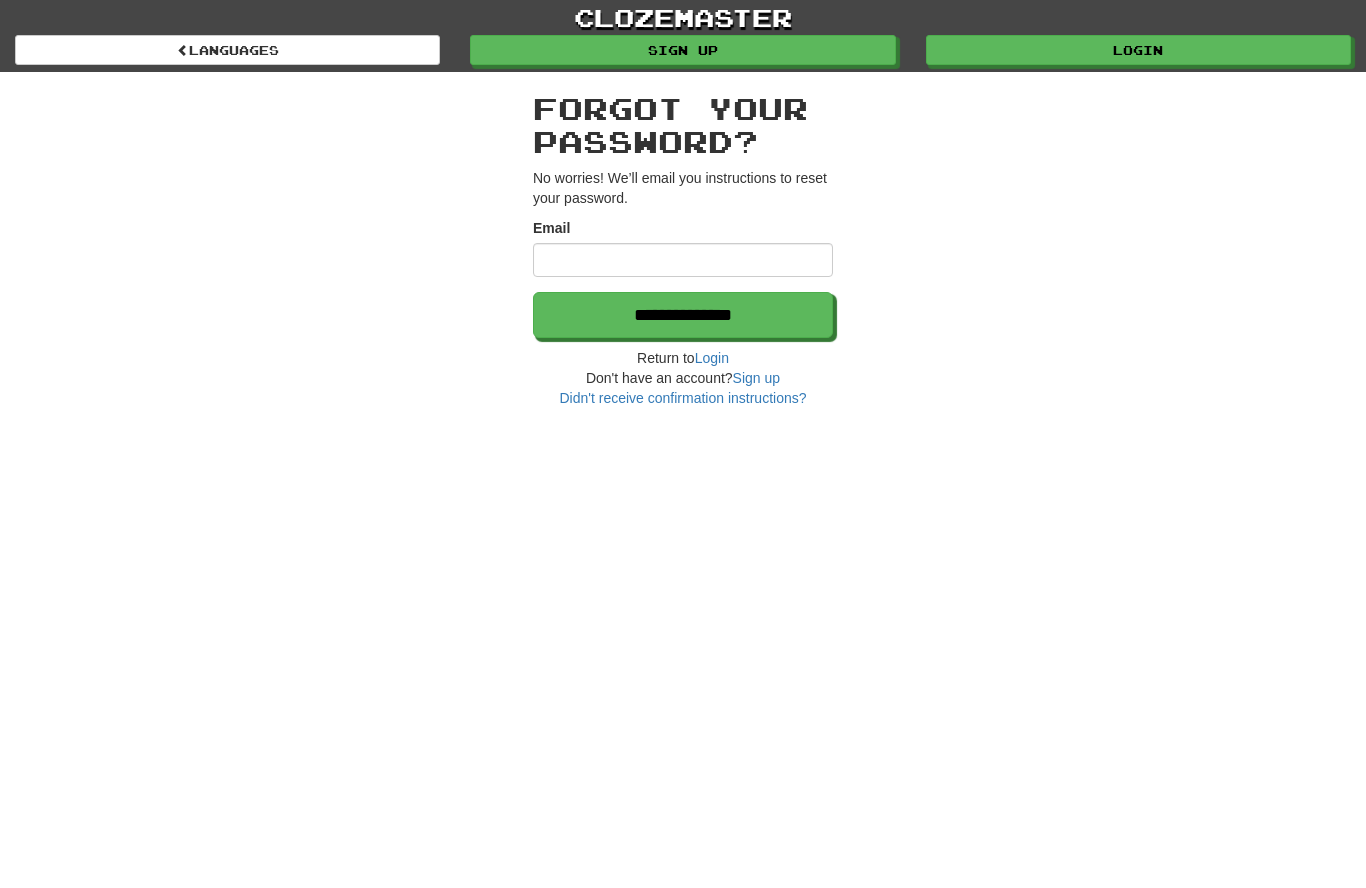 scroll, scrollTop: 0, scrollLeft: 0, axis: both 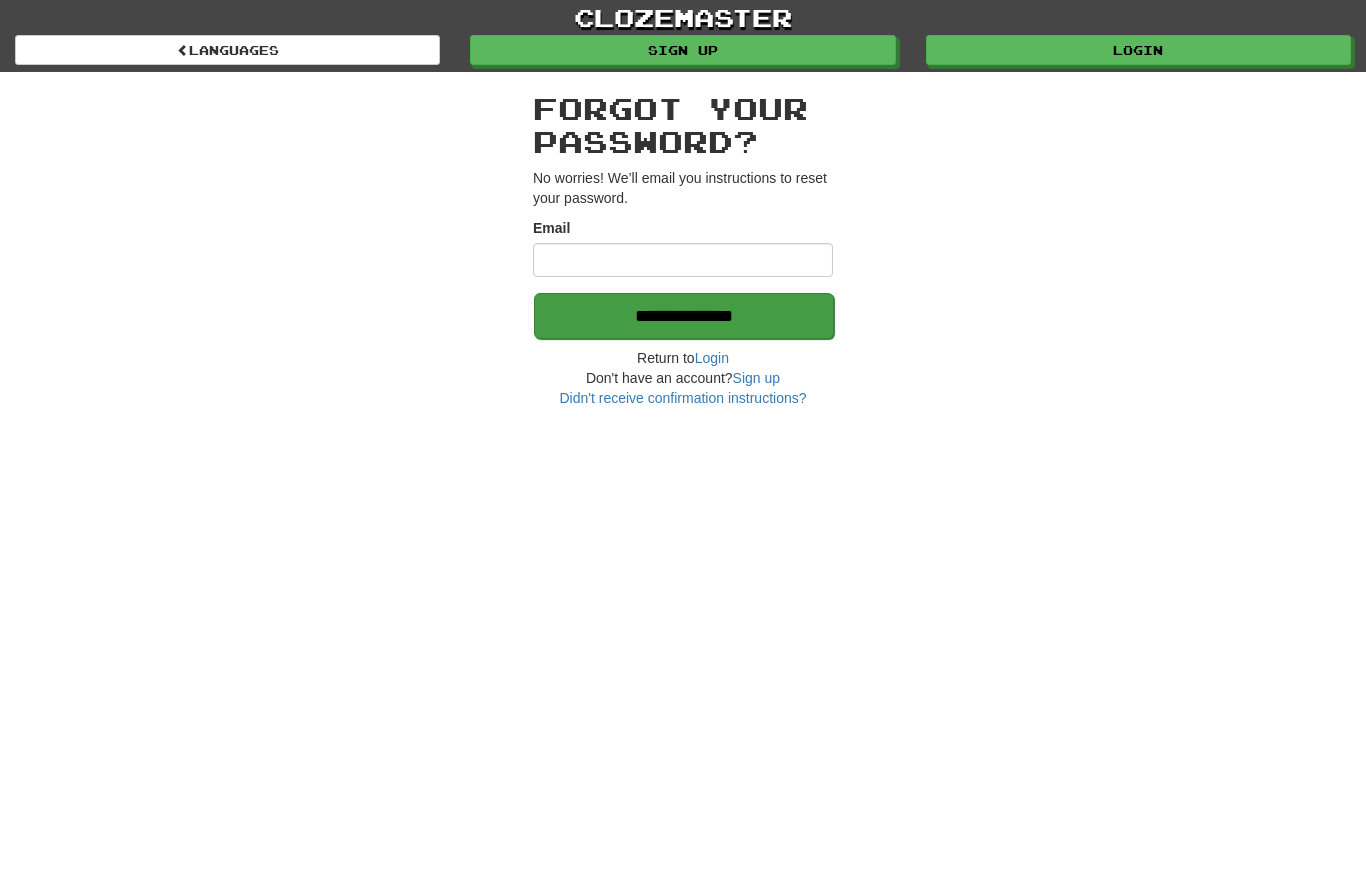 click on "**********" at bounding box center [684, 316] 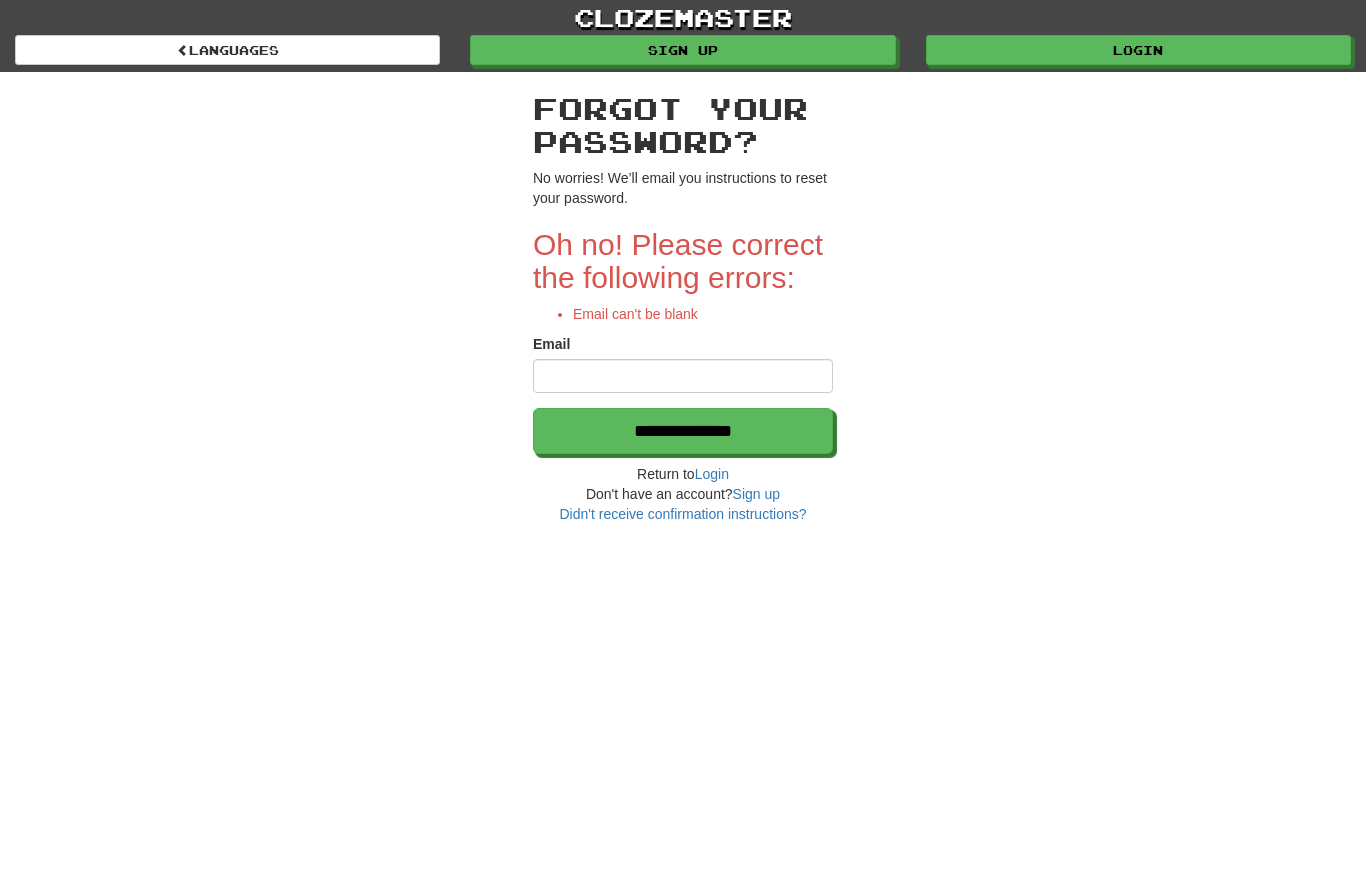 scroll, scrollTop: 0, scrollLeft: 0, axis: both 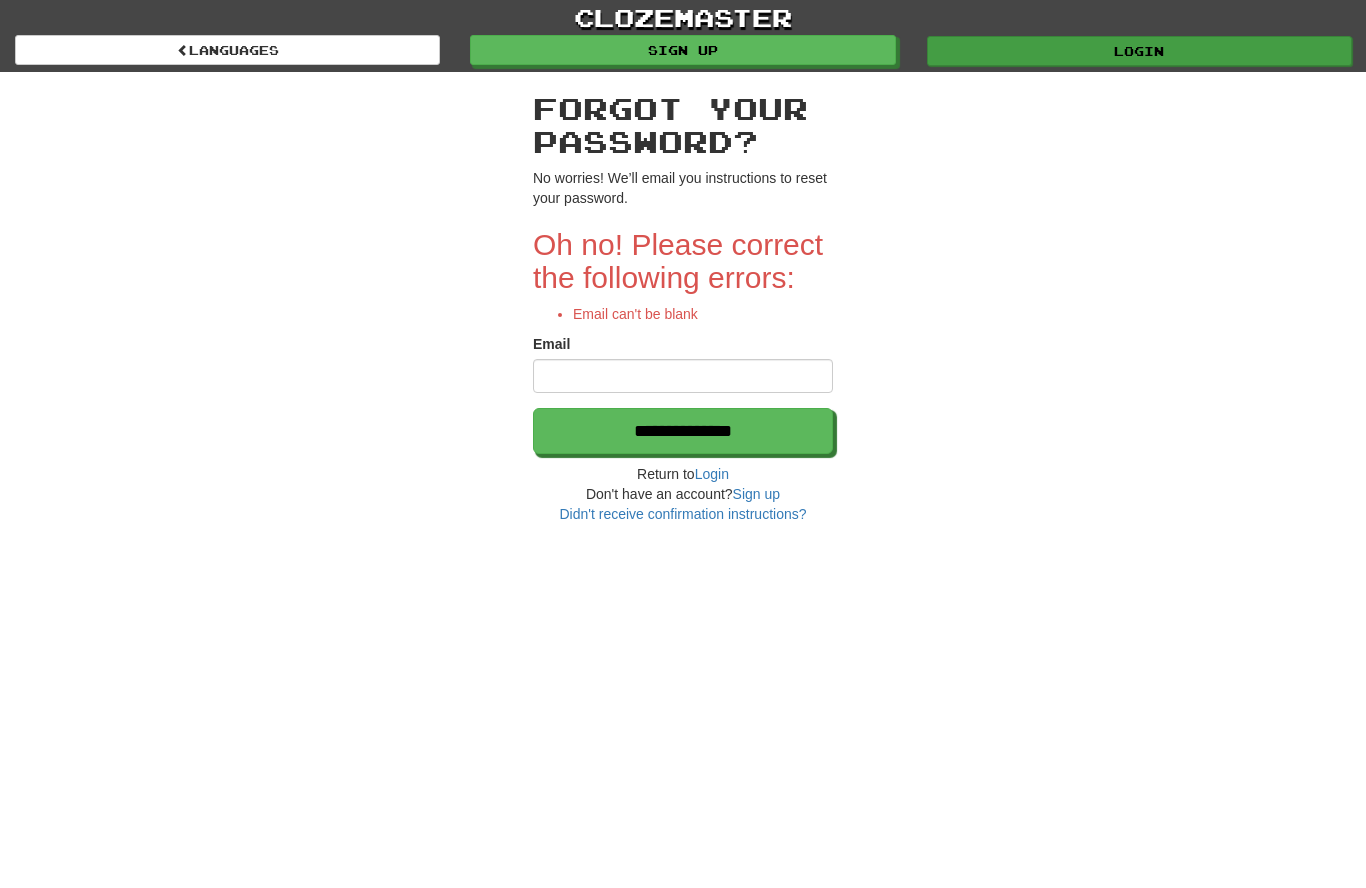 click on "Login" at bounding box center (1139, 51) 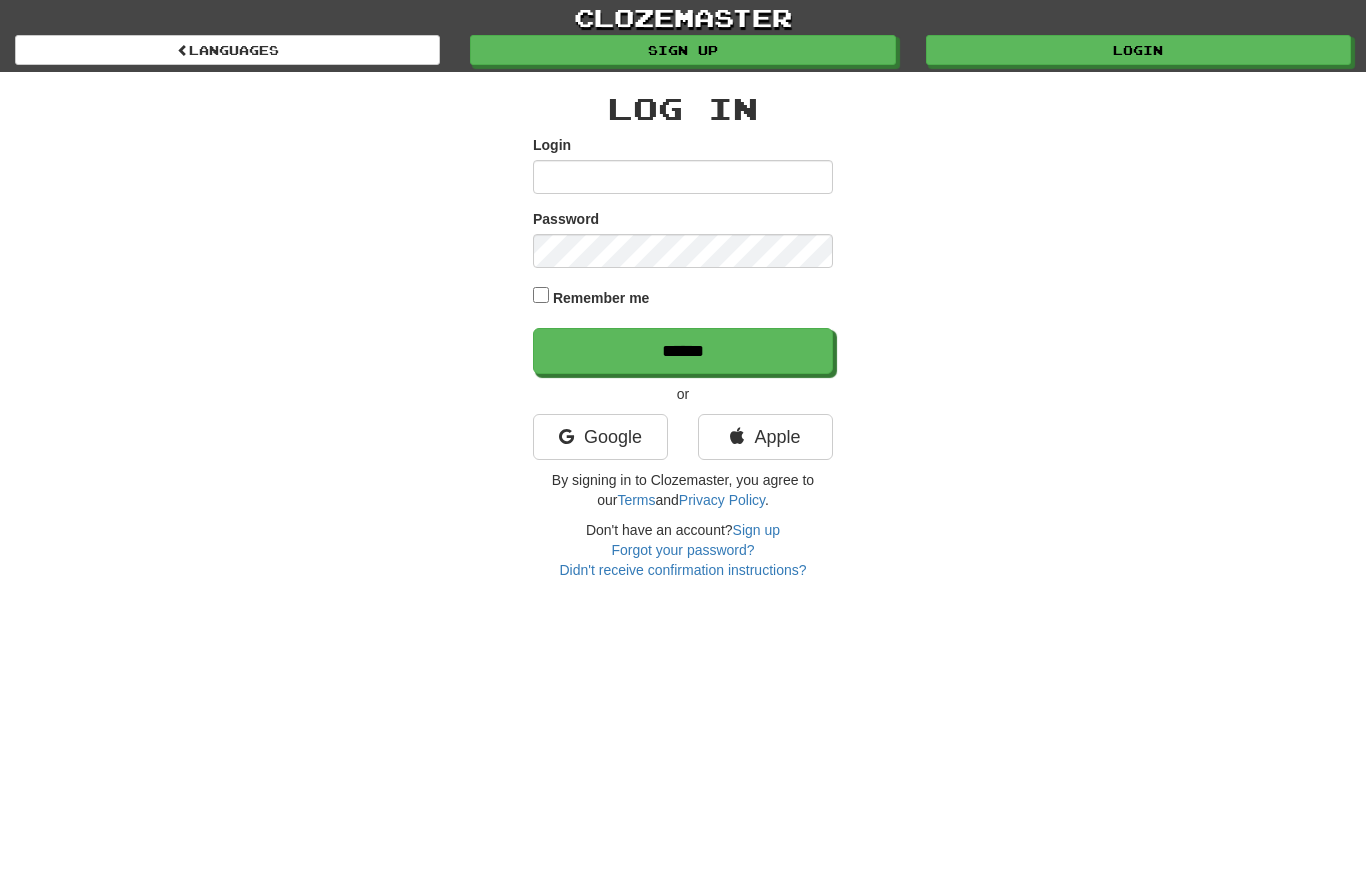 scroll, scrollTop: 0, scrollLeft: 0, axis: both 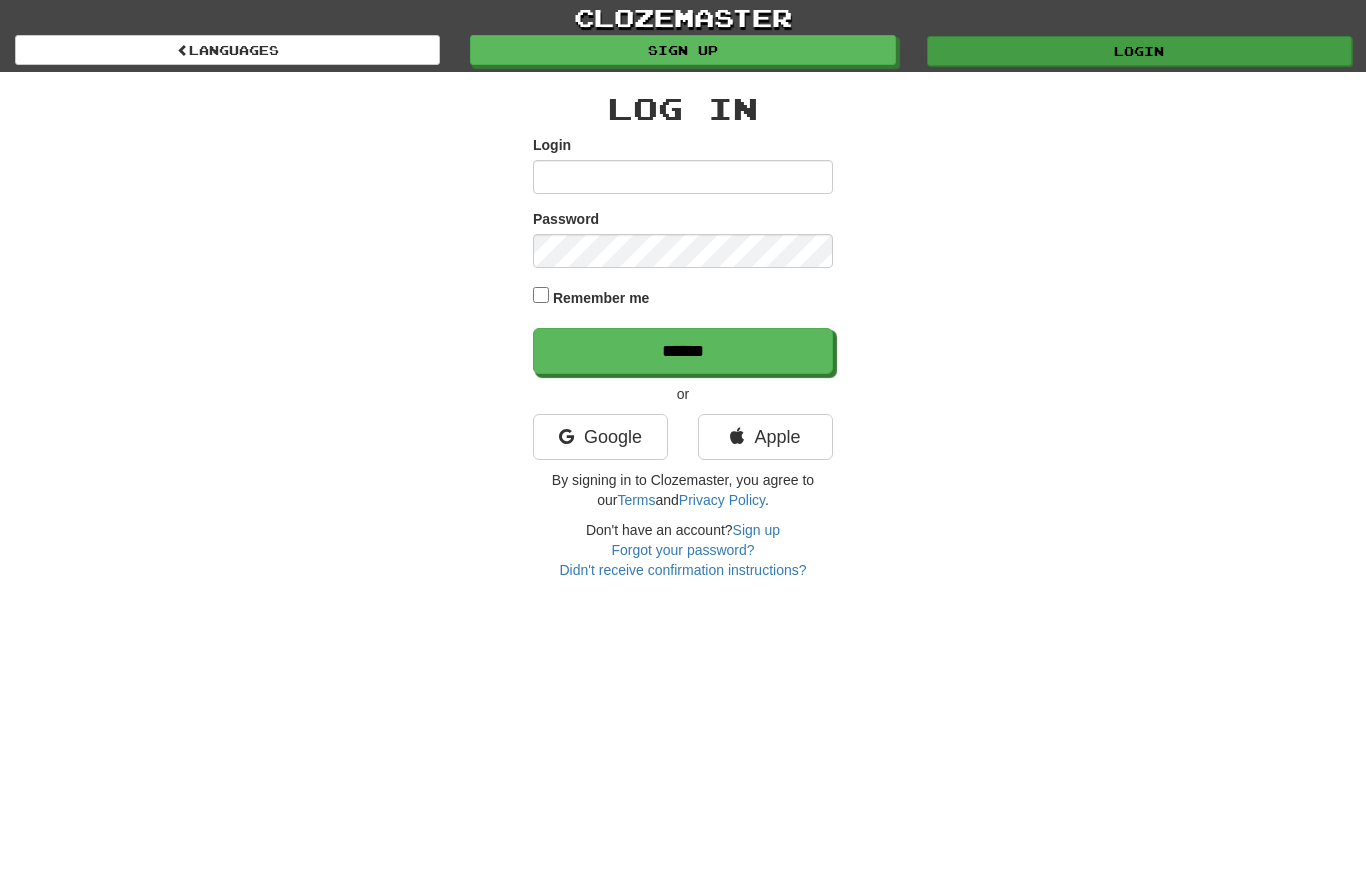 click on "Login" at bounding box center (1139, 51) 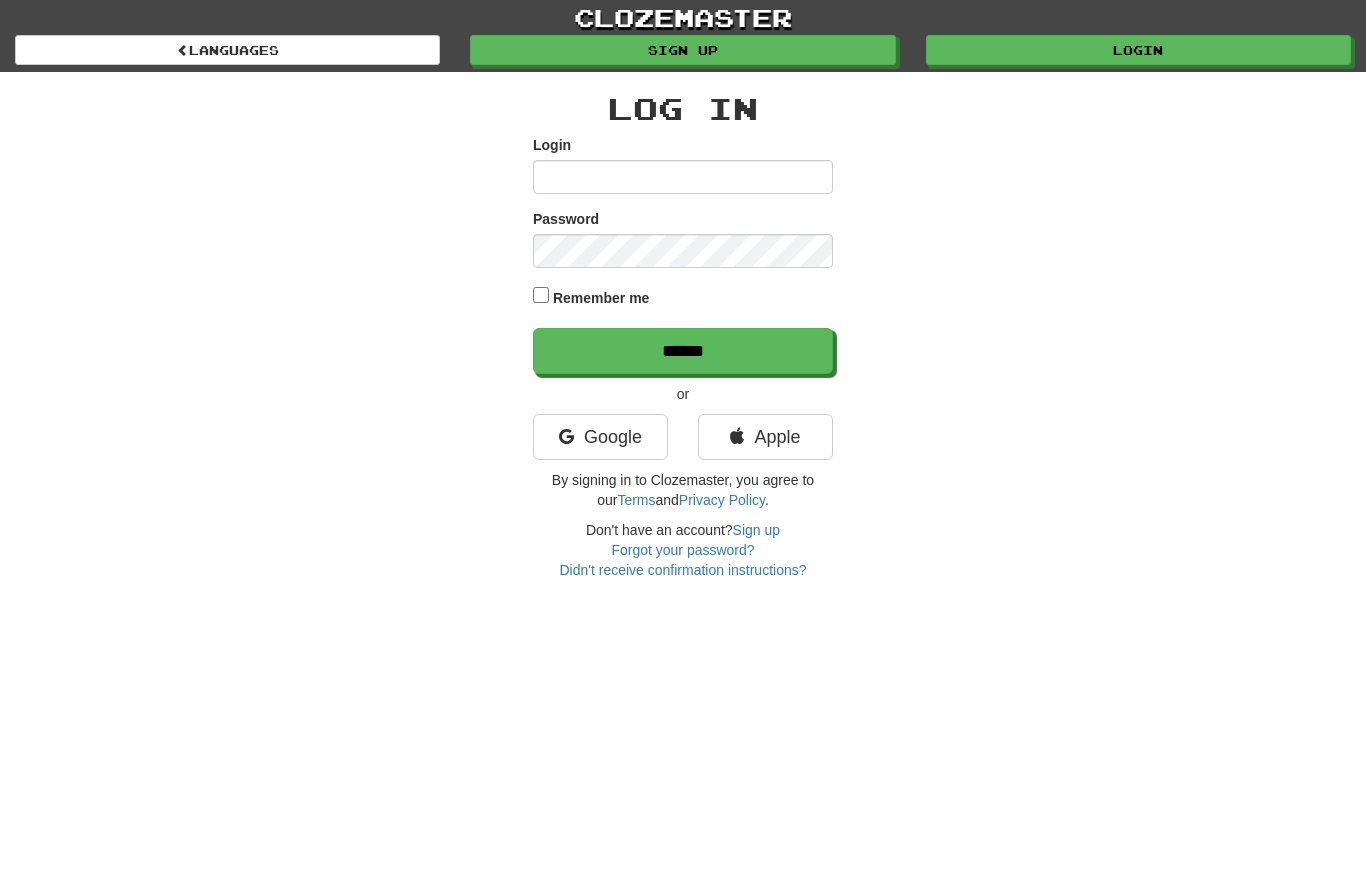 scroll, scrollTop: 0, scrollLeft: 0, axis: both 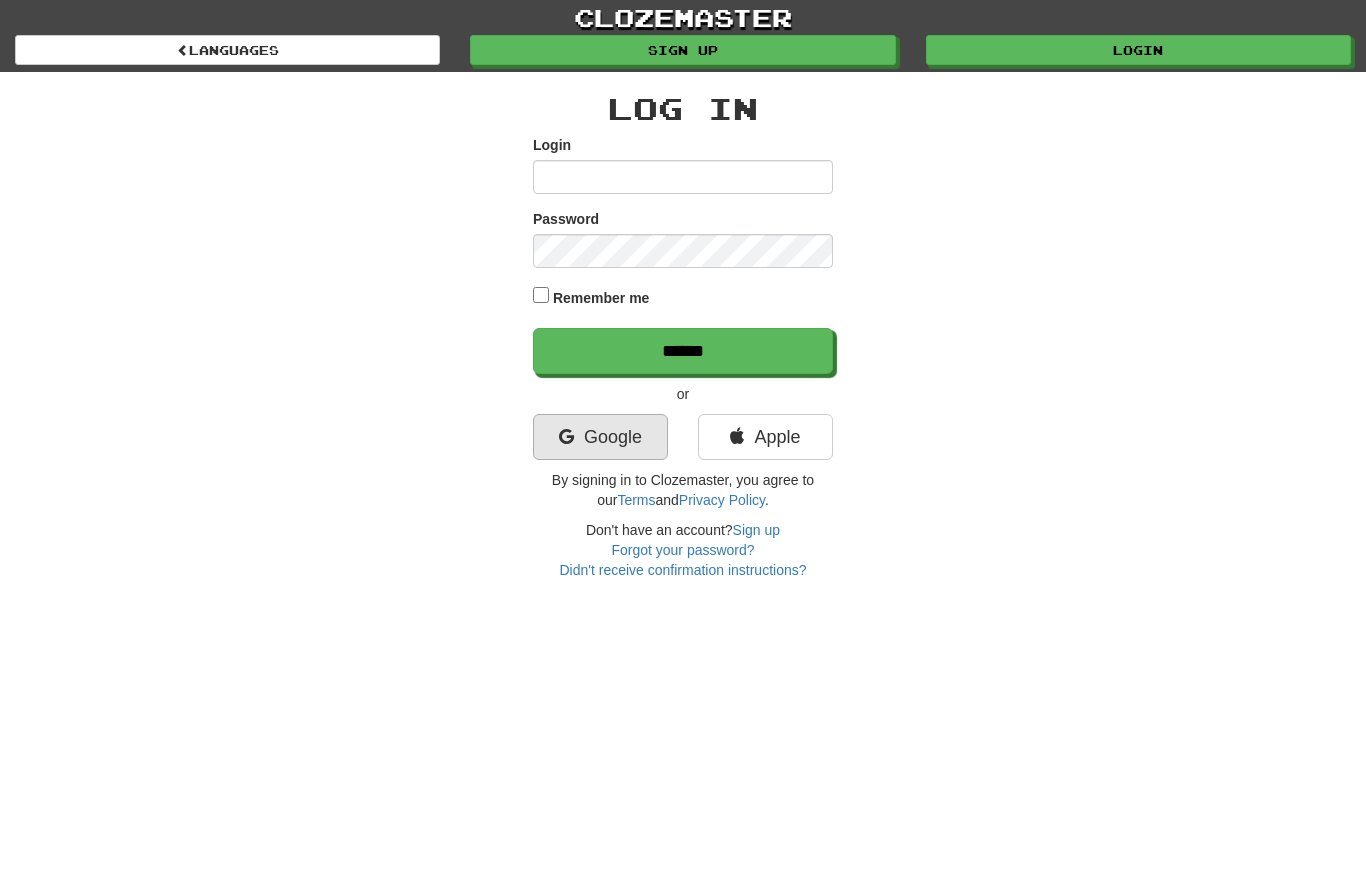 click on "Google" at bounding box center (600, 437) 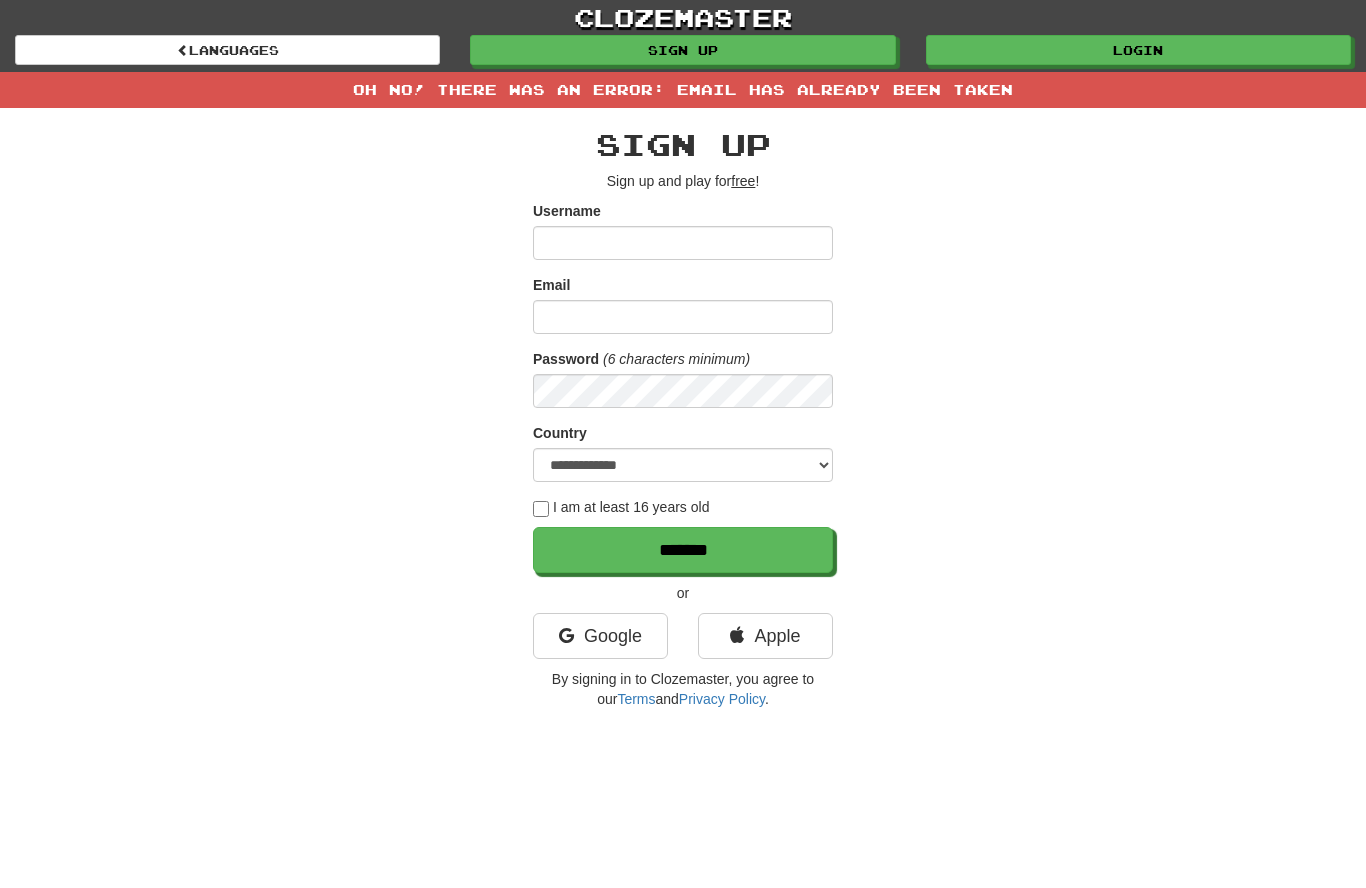 scroll, scrollTop: 0, scrollLeft: 0, axis: both 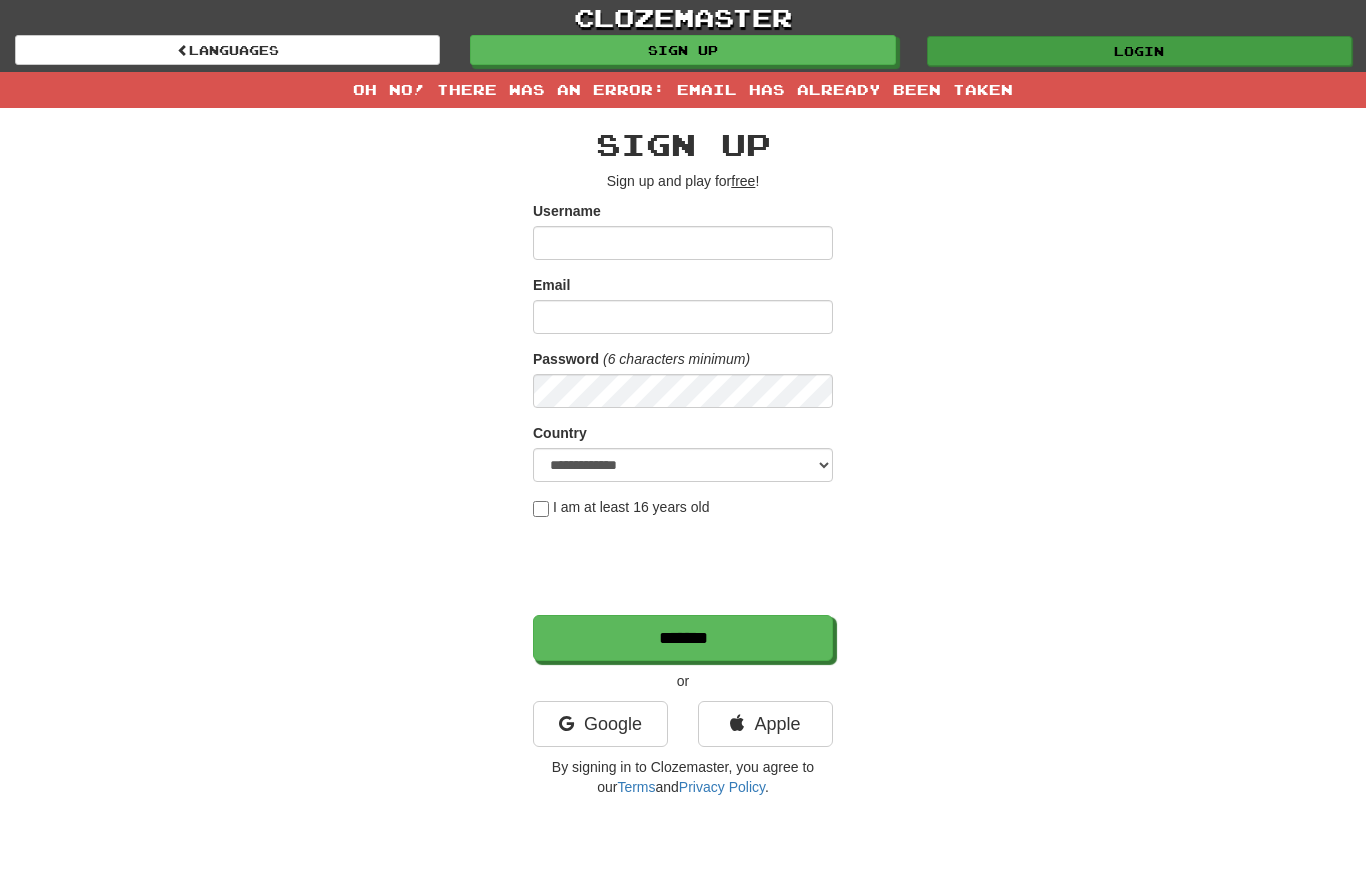 click on "Login" at bounding box center (1139, 51) 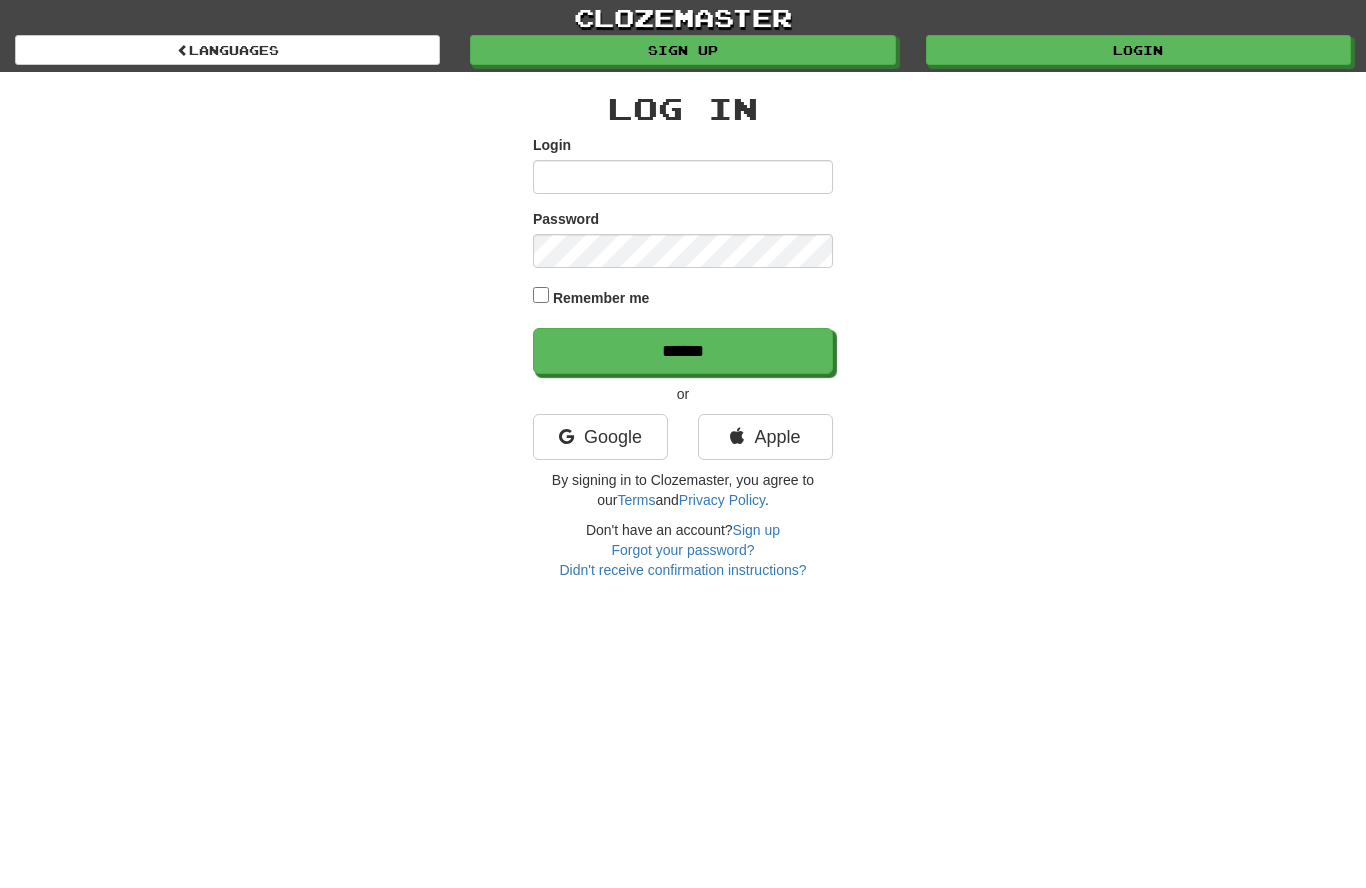 scroll, scrollTop: 0, scrollLeft: 0, axis: both 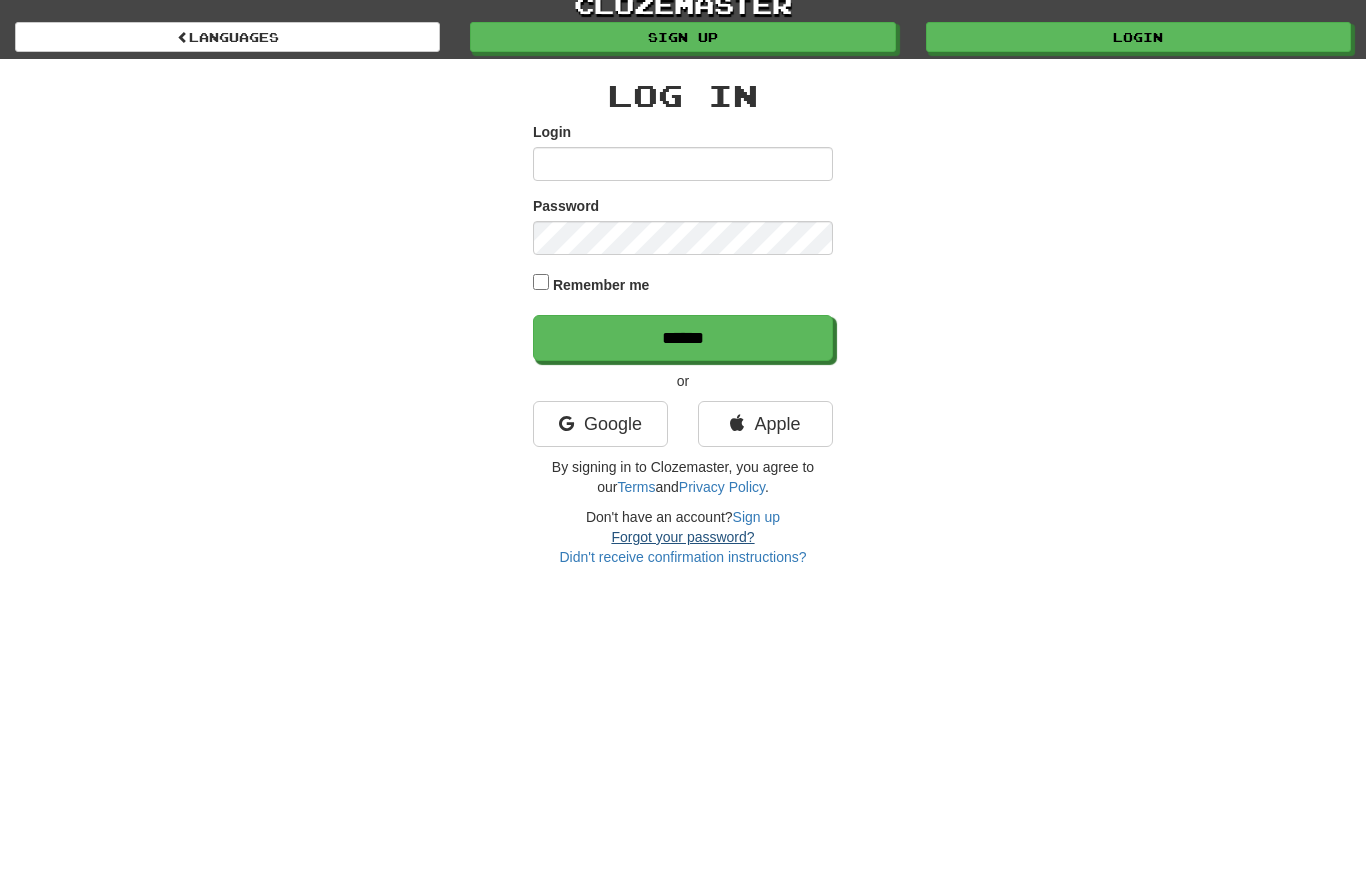 click on "Forgot your password?" at bounding box center [682, 550] 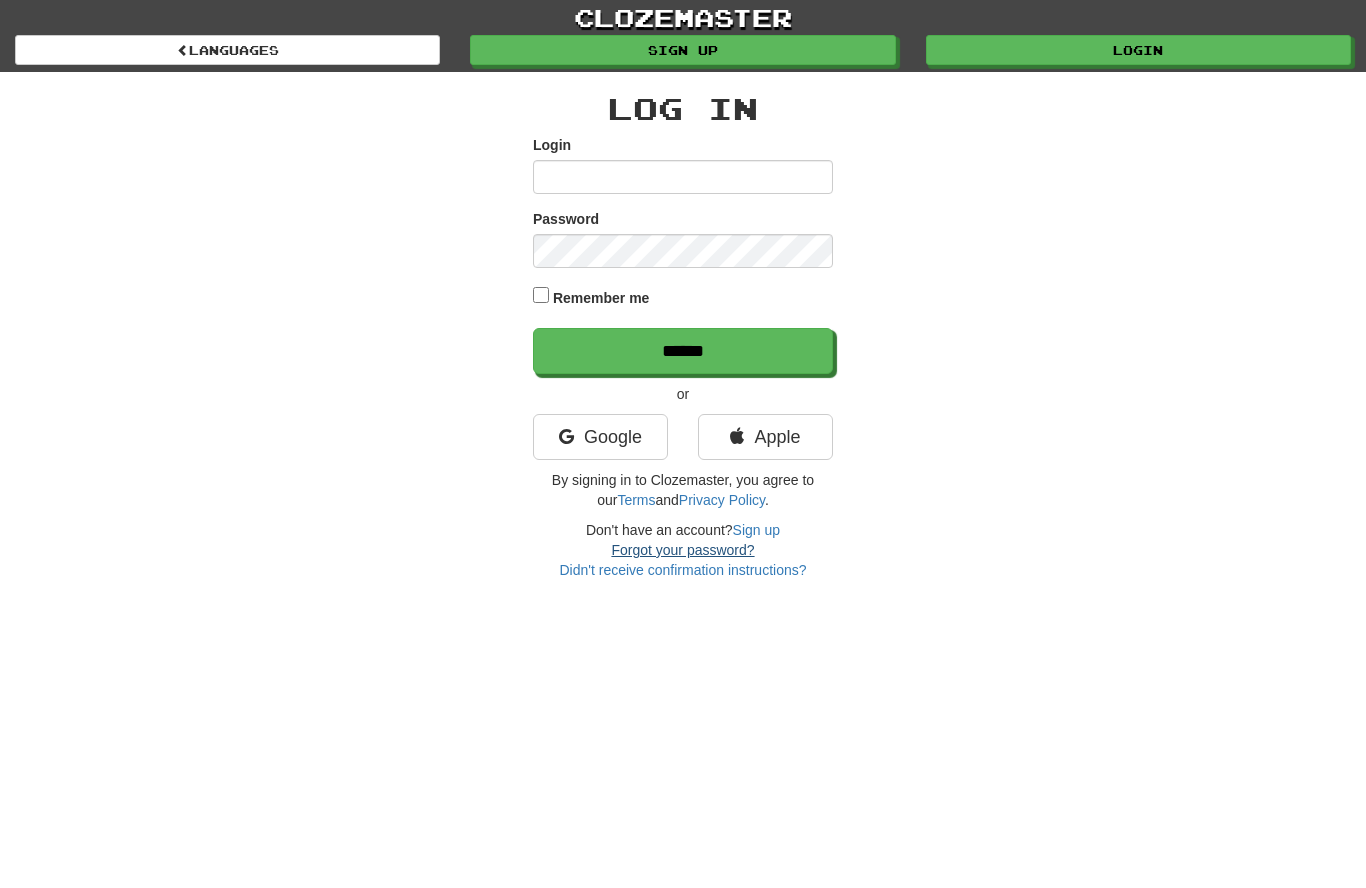 scroll, scrollTop: 12, scrollLeft: 0, axis: vertical 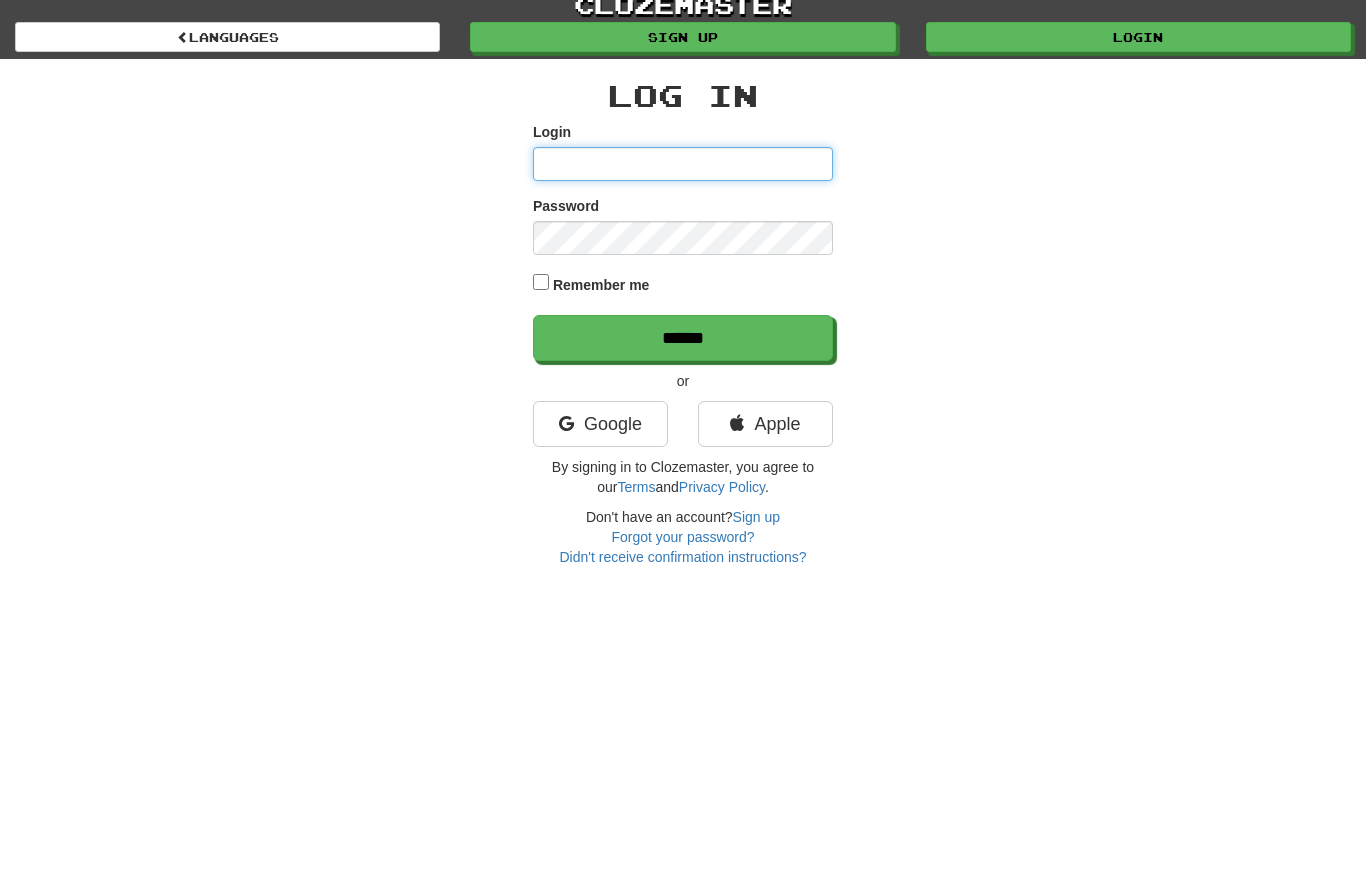 click on "Login" at bounding box center (683, 165) 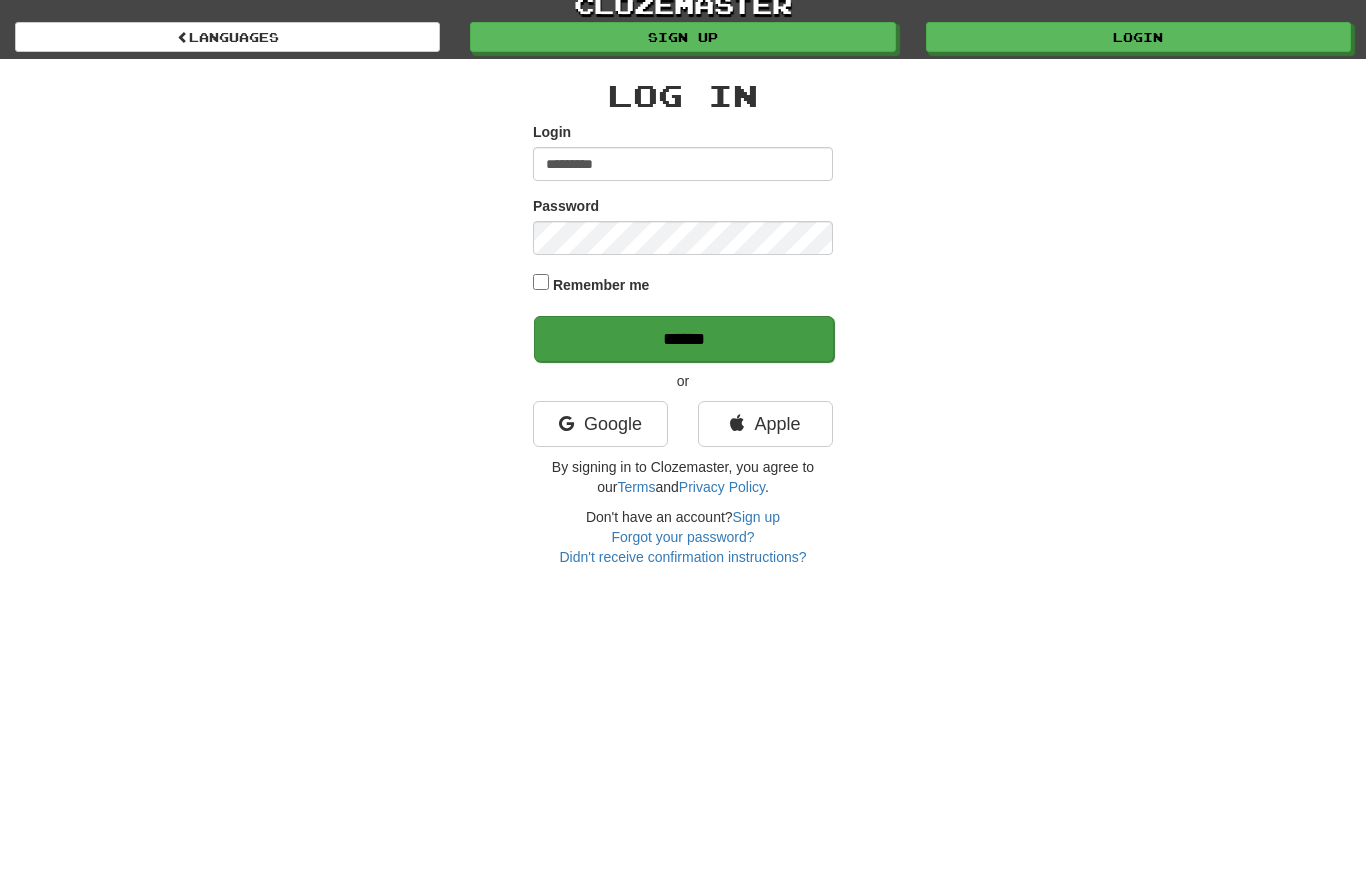 click on "******" at bounding box center [684, 340] 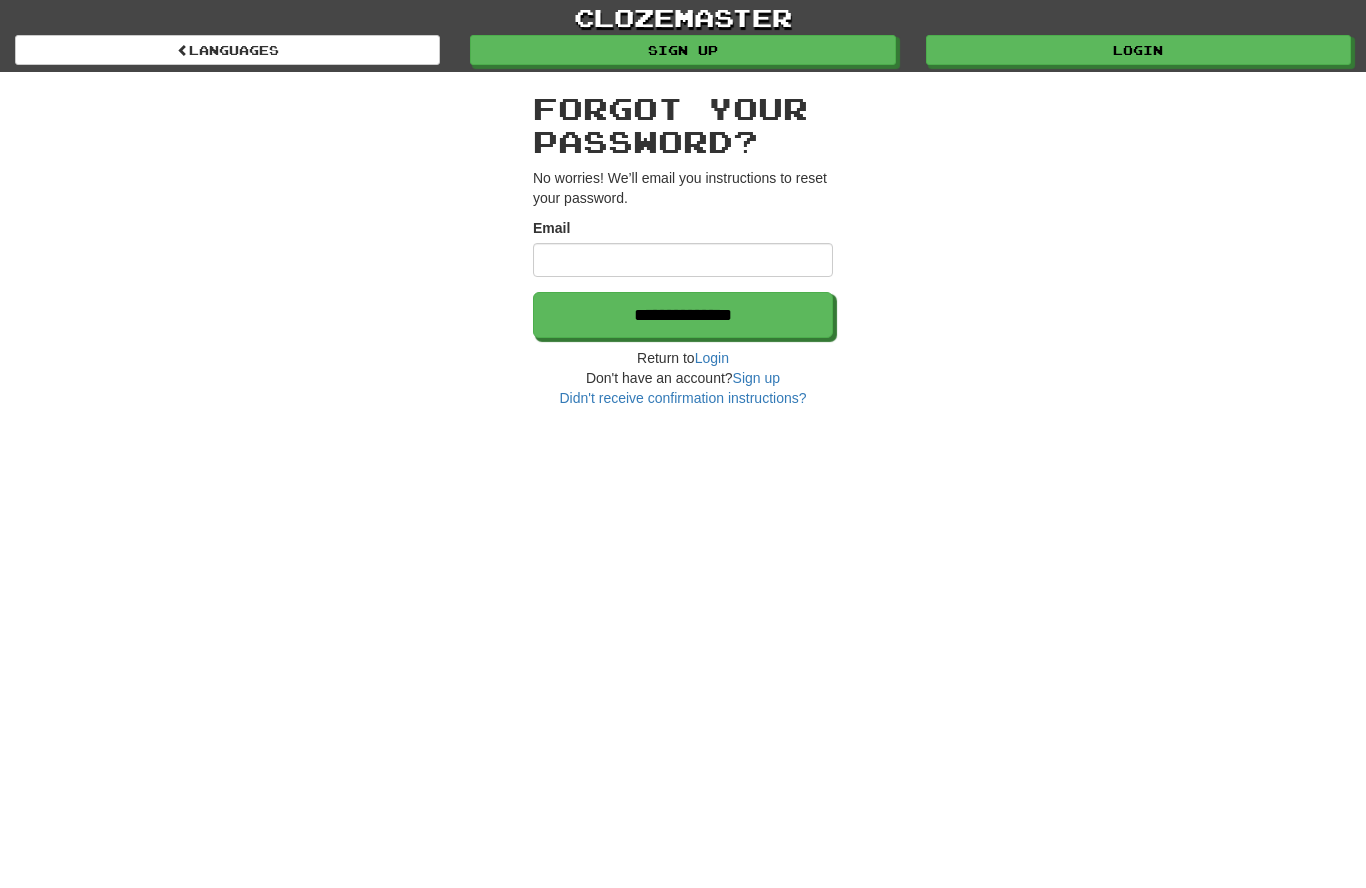 scroll, scrollTop: 0, scrollLeft: 0, axis: both 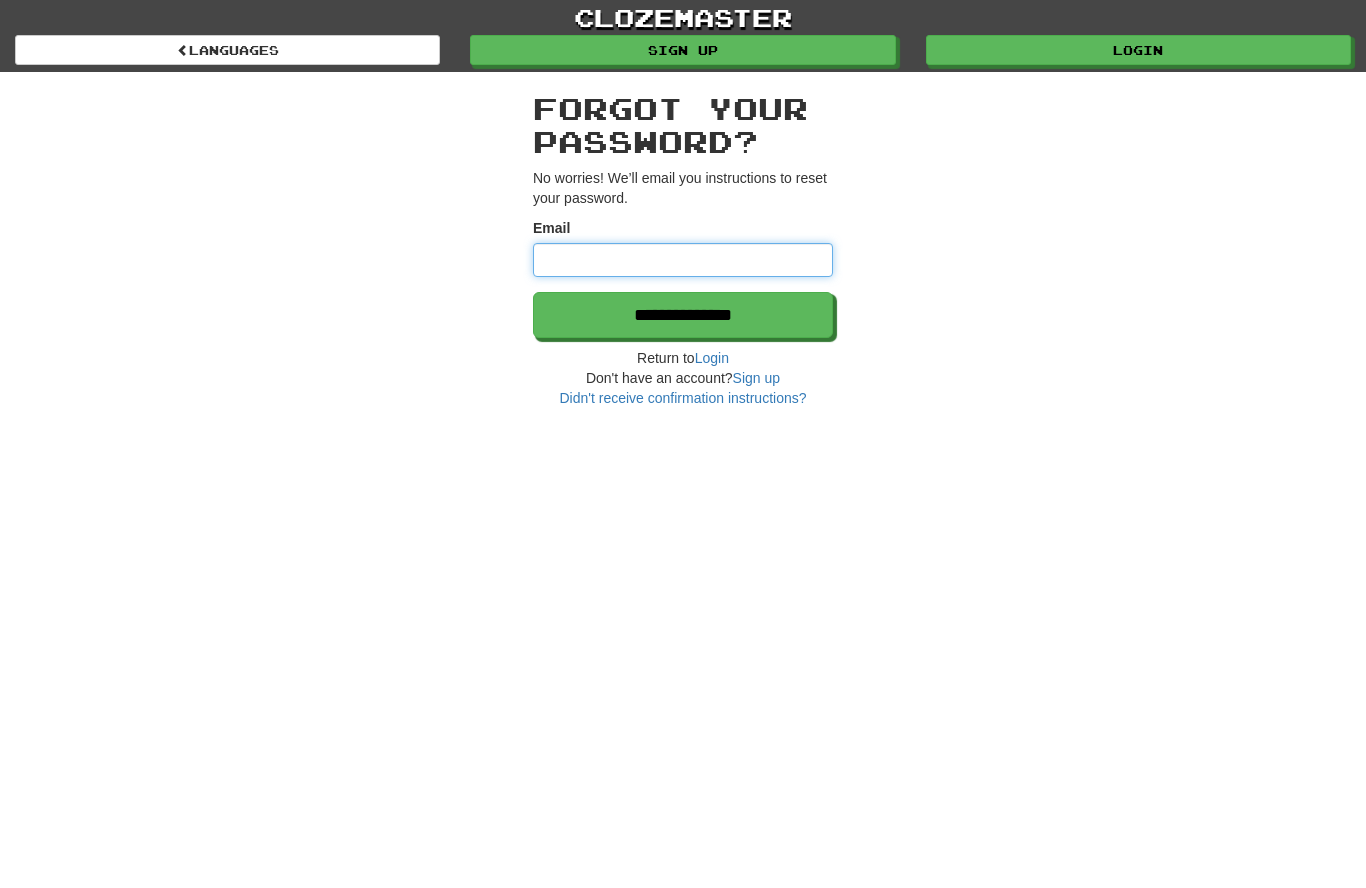 click on "Email" at bounding box center [683, 260] 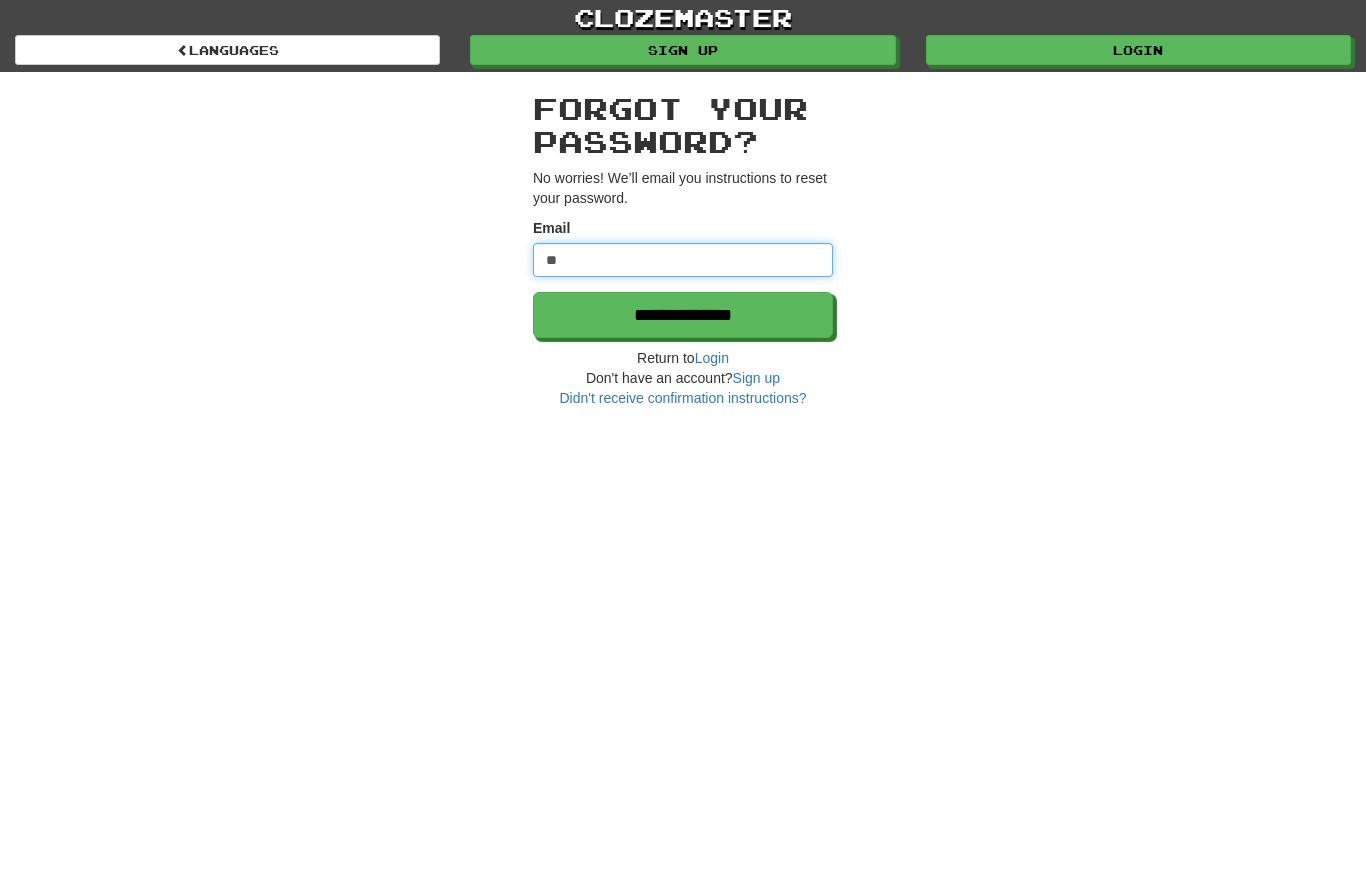 type on "*" 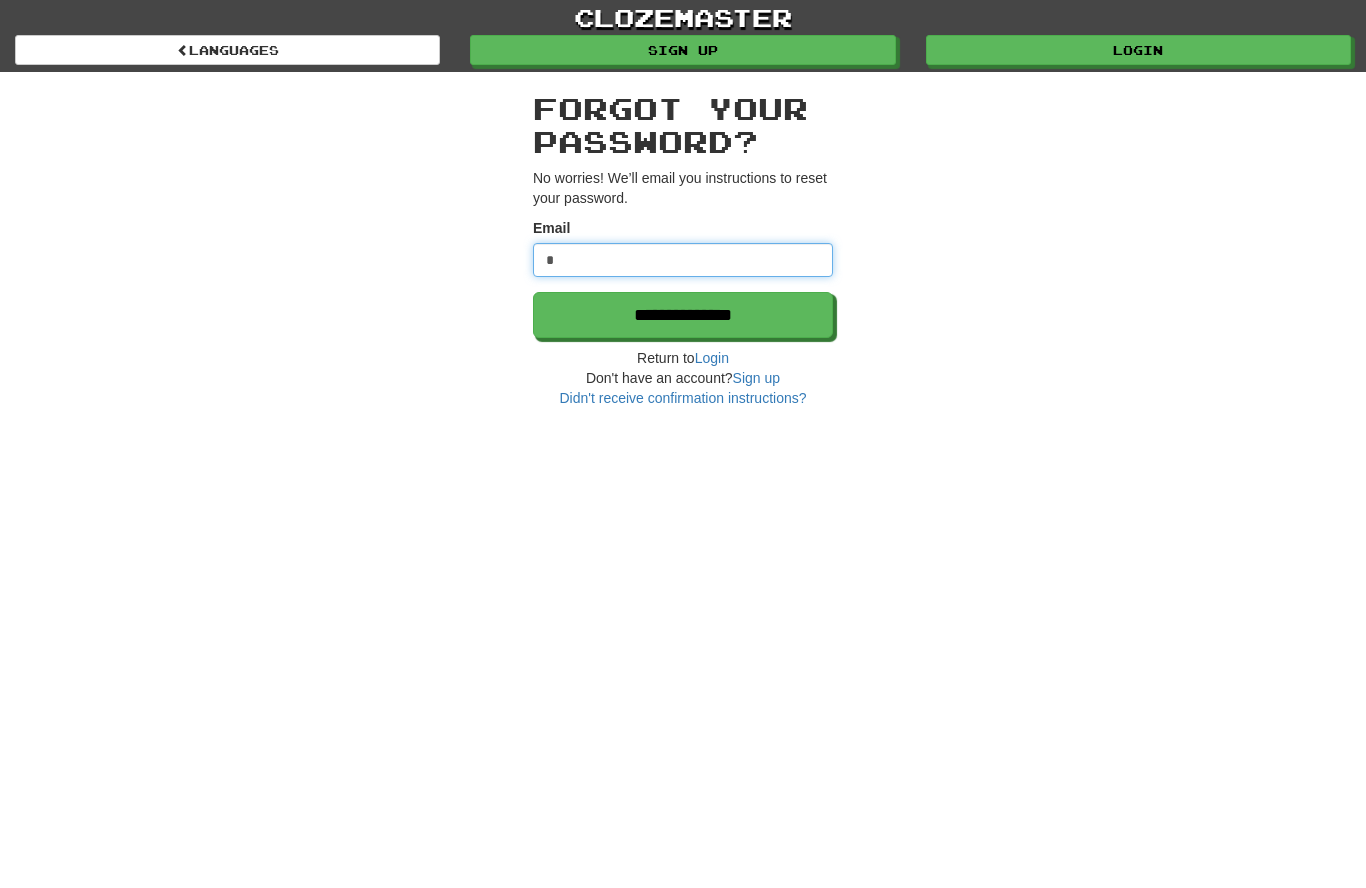 type 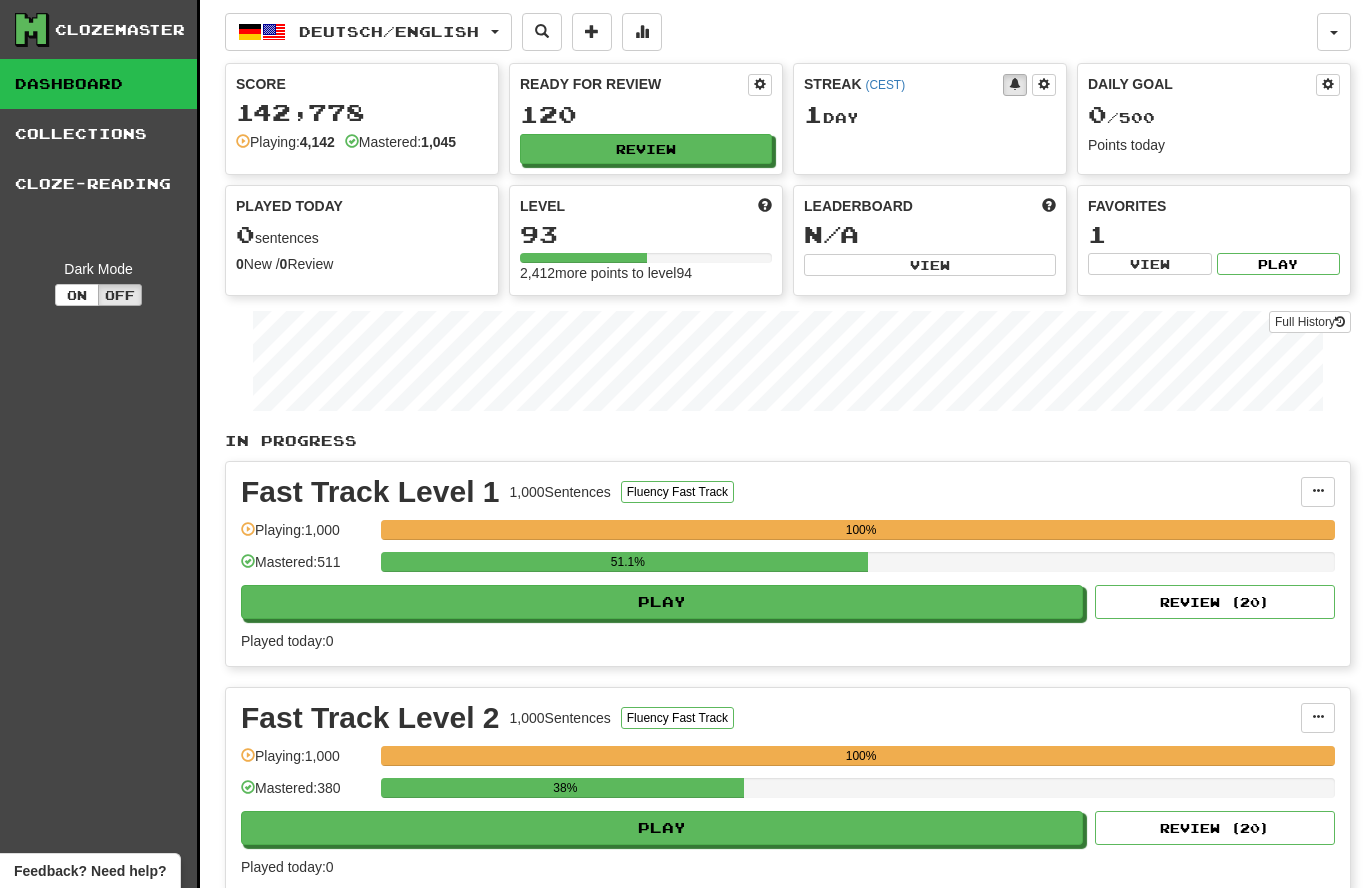 scroll, scrollTop: 0, scrollLeft: 0, axis: both 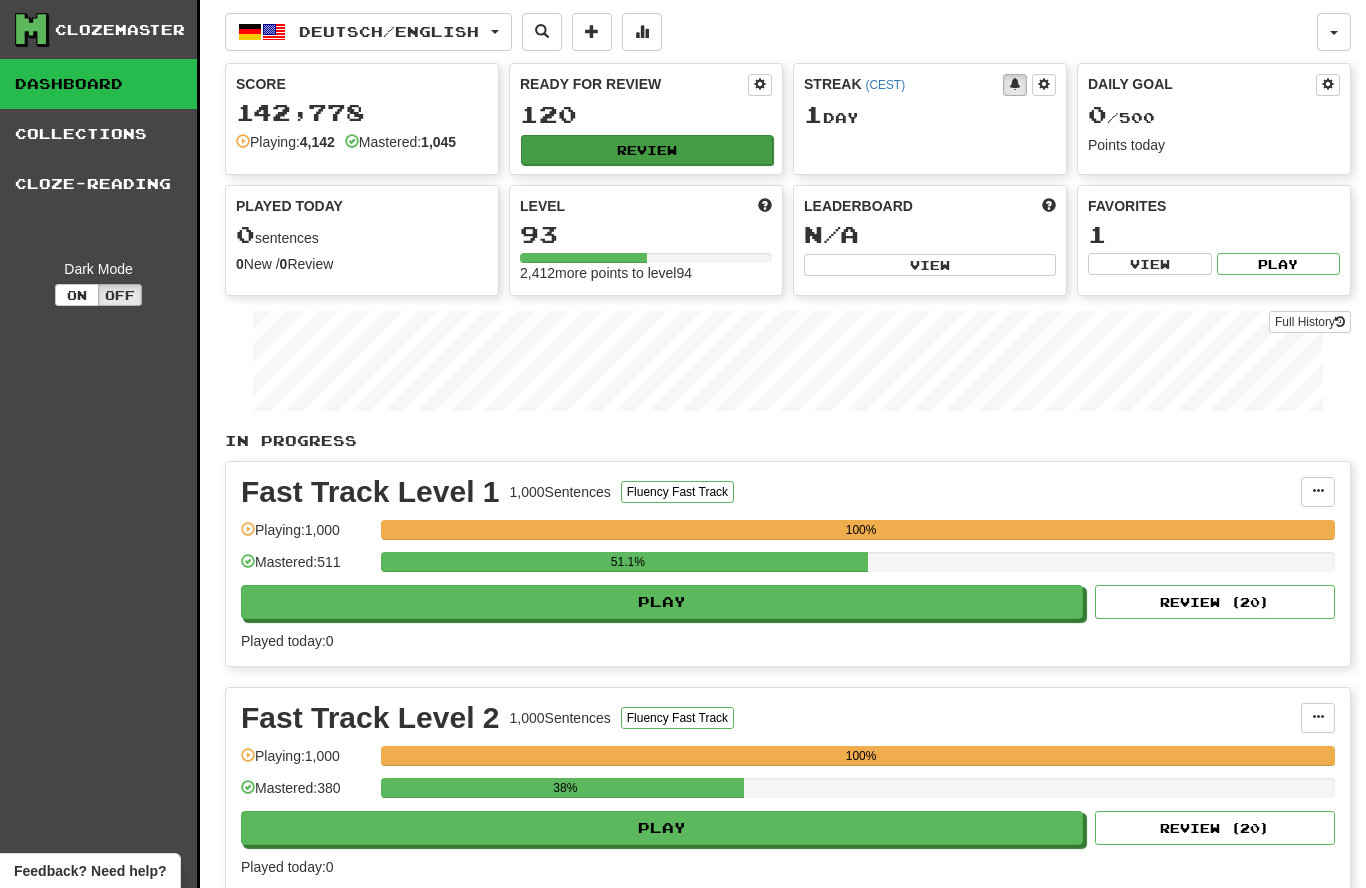 click on "Review" at bounding box center [647, 150] 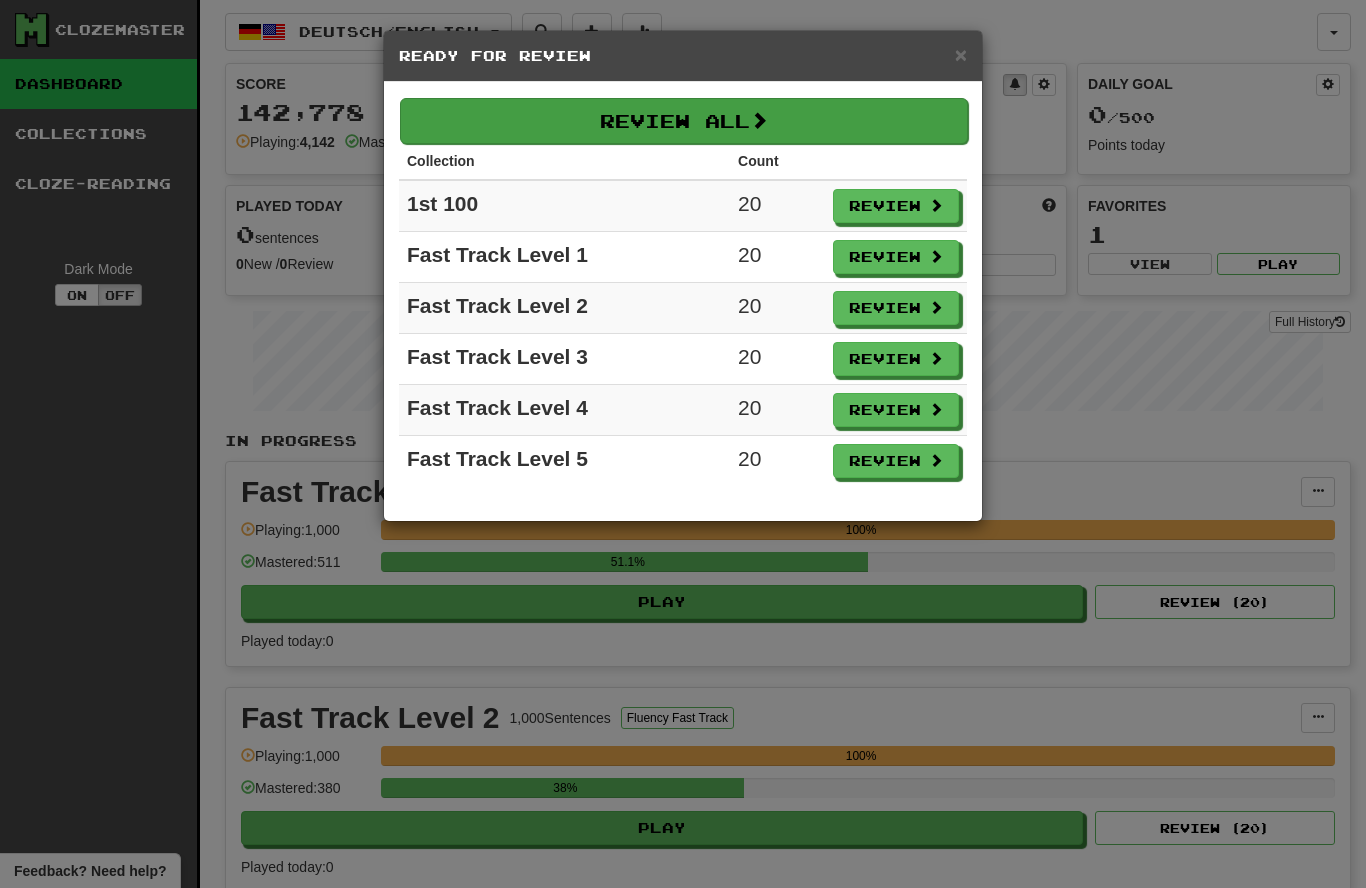 click at bounding box center [759, 120] 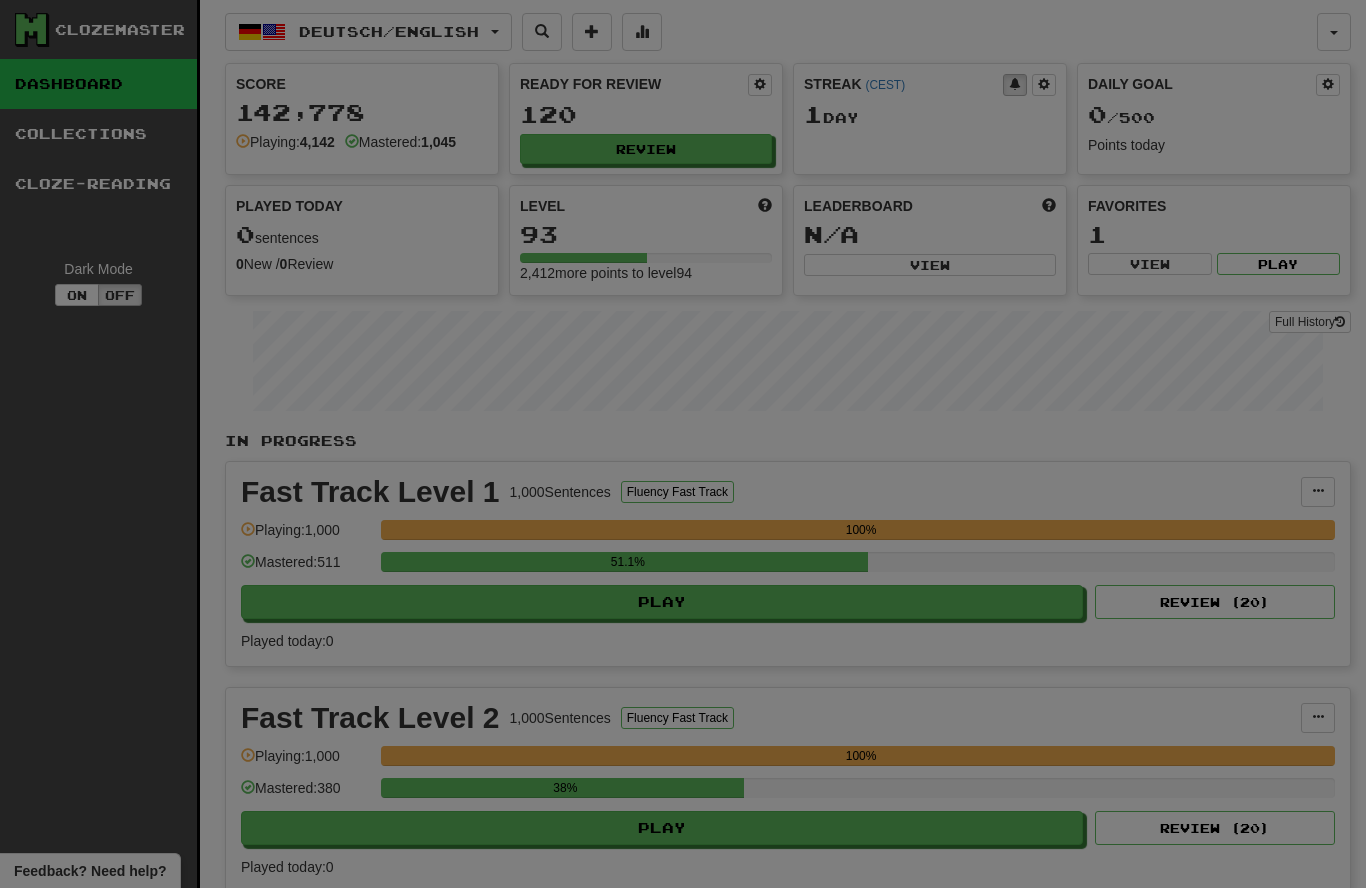 select on "**" 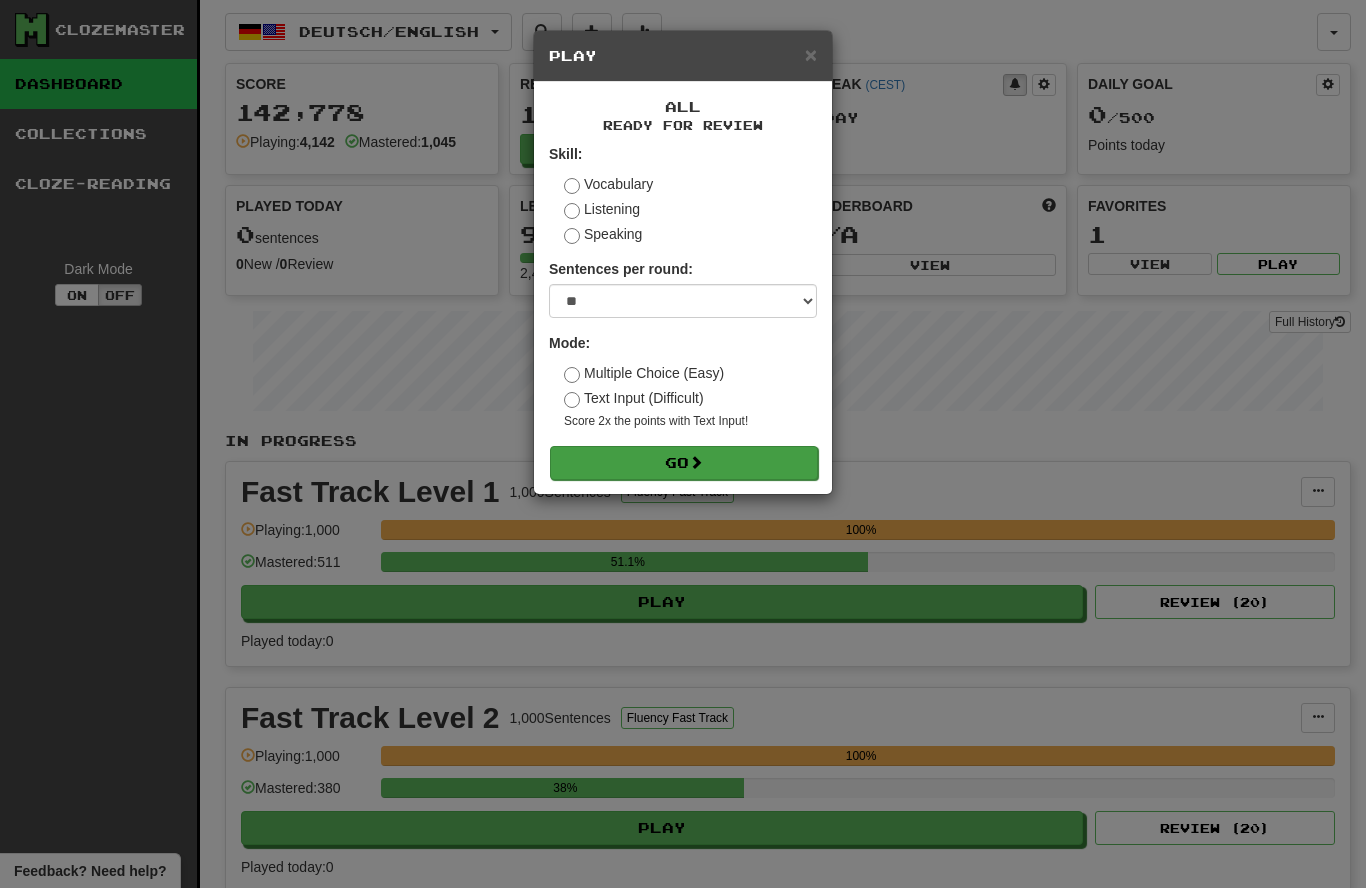 click on "Go" at bounding box center (684, 463) 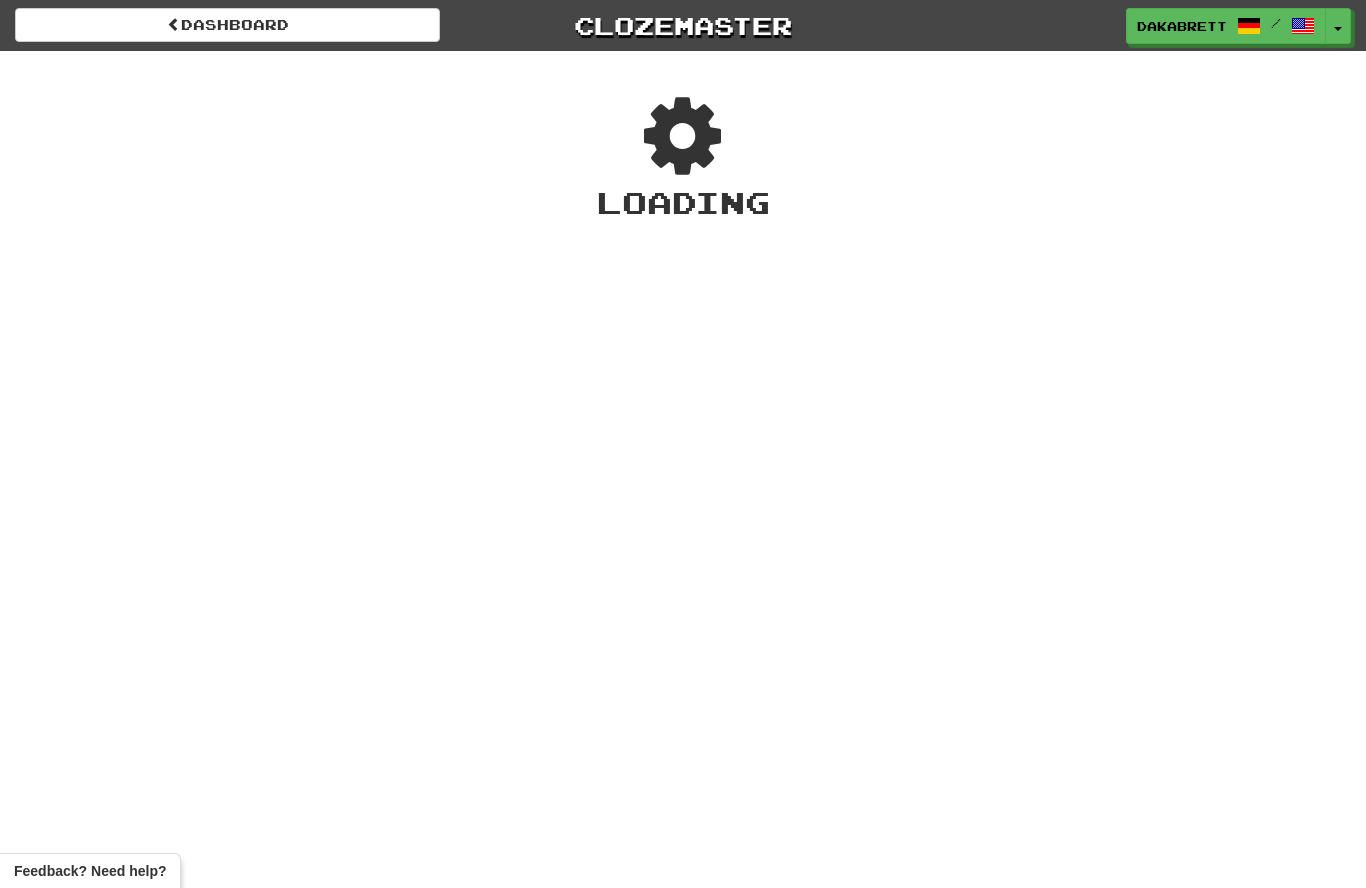 scroll, scrollTop: 0, scrollLeft: 0, axis: both 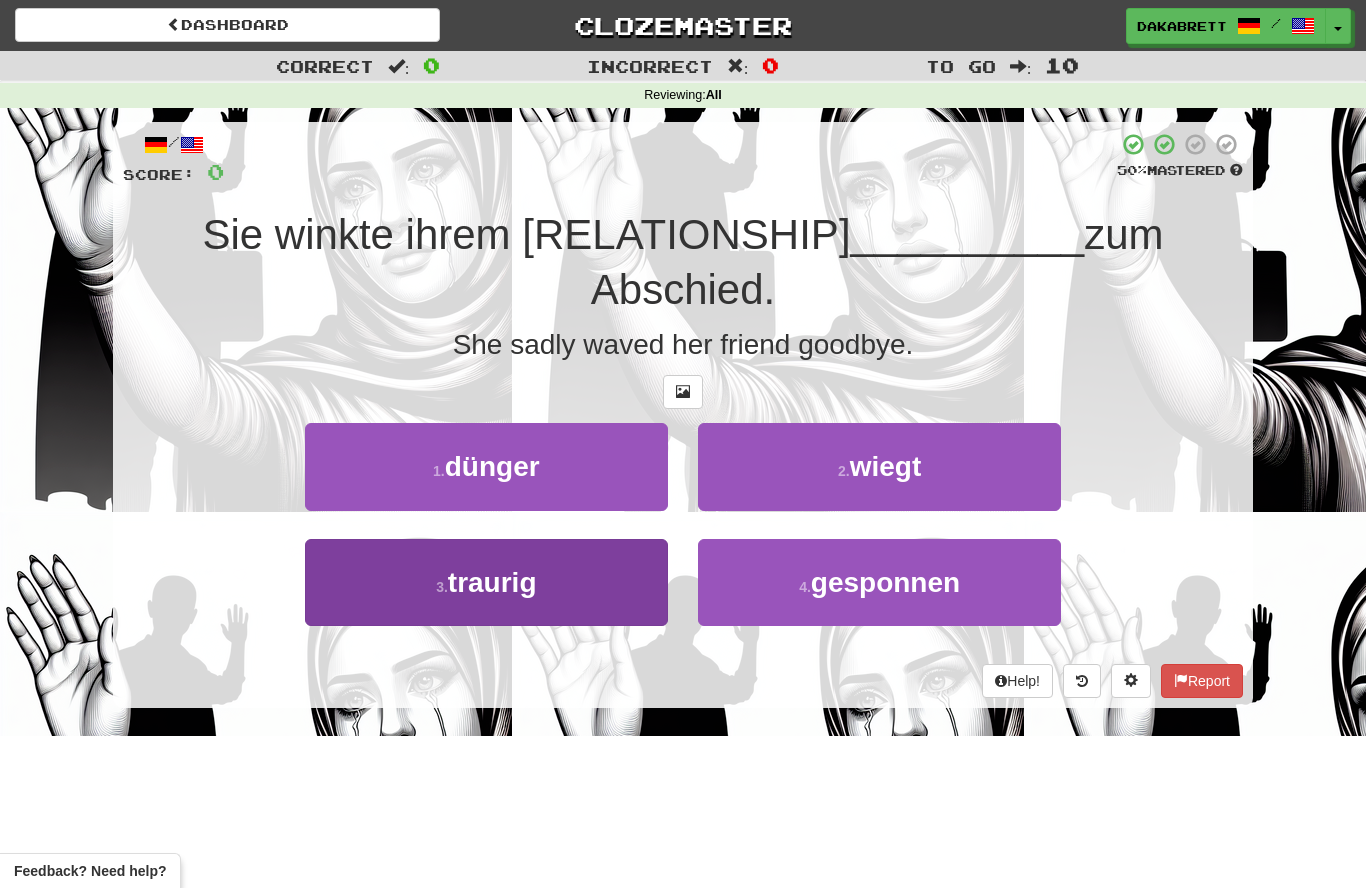click on "traurig" at bounding box center [492, 582] 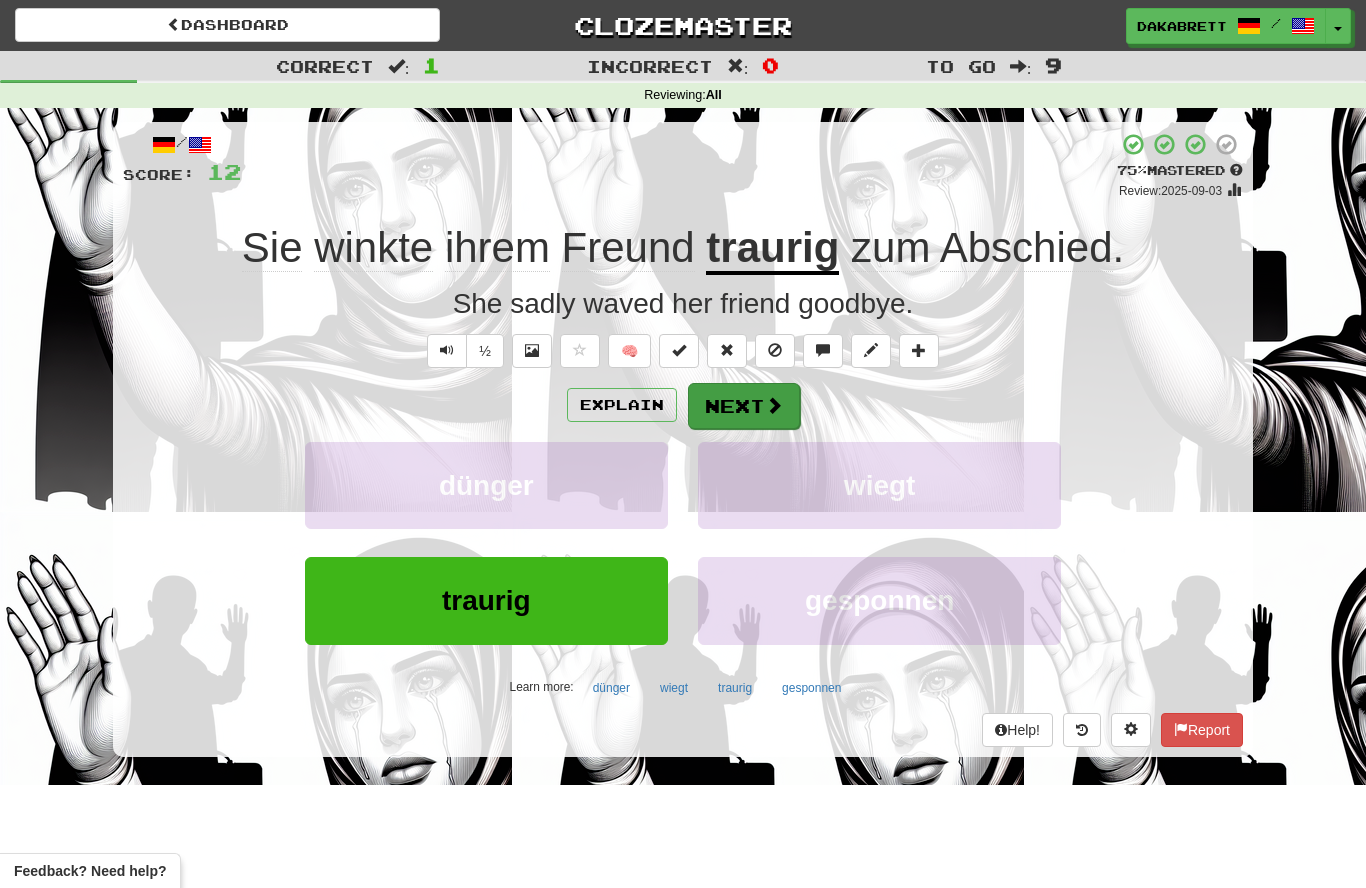 click on "Next" at bounding box center [744, 406] 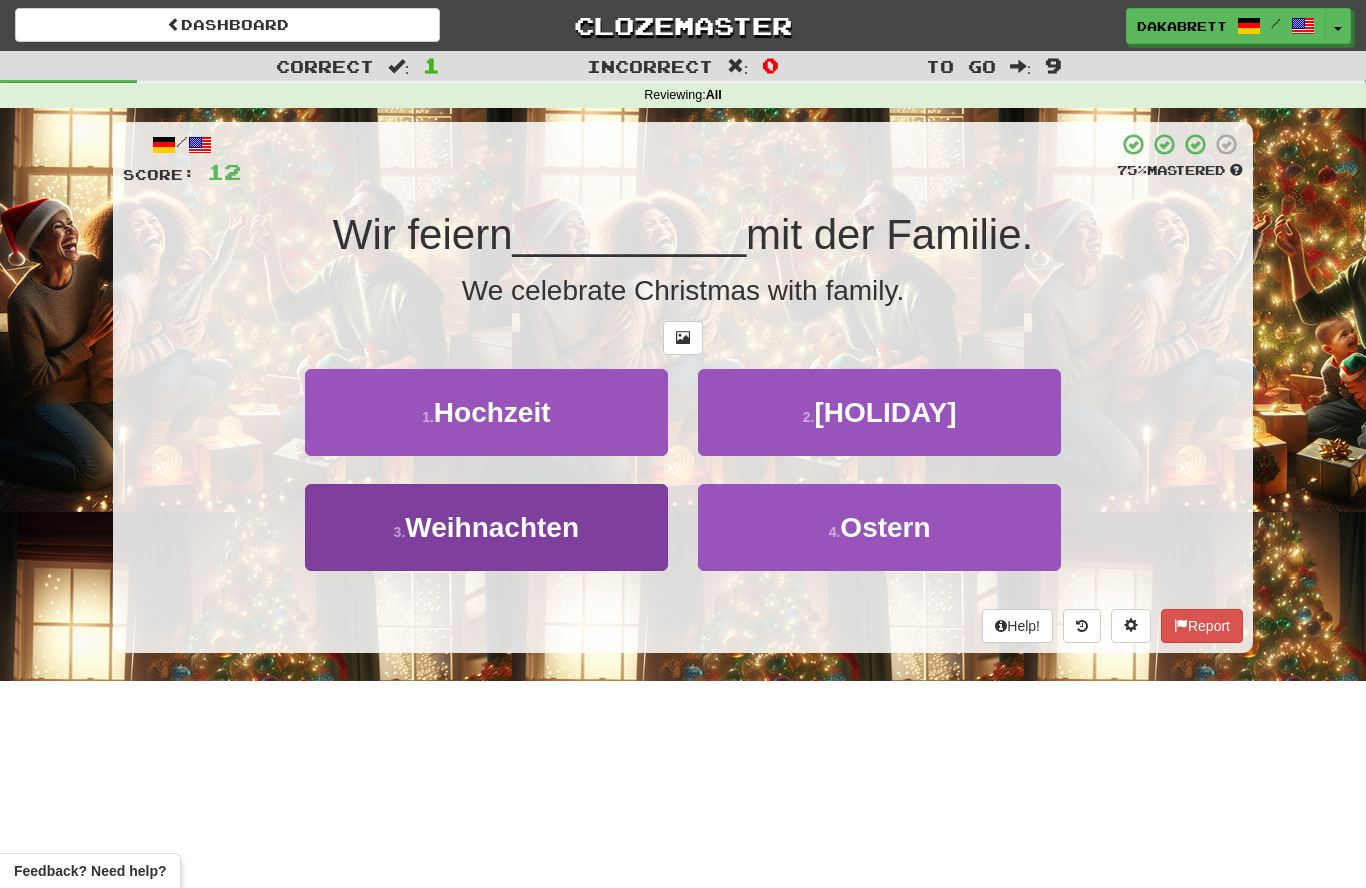 click on "3 .  Weihnachten" at bounding box center [486, 527] 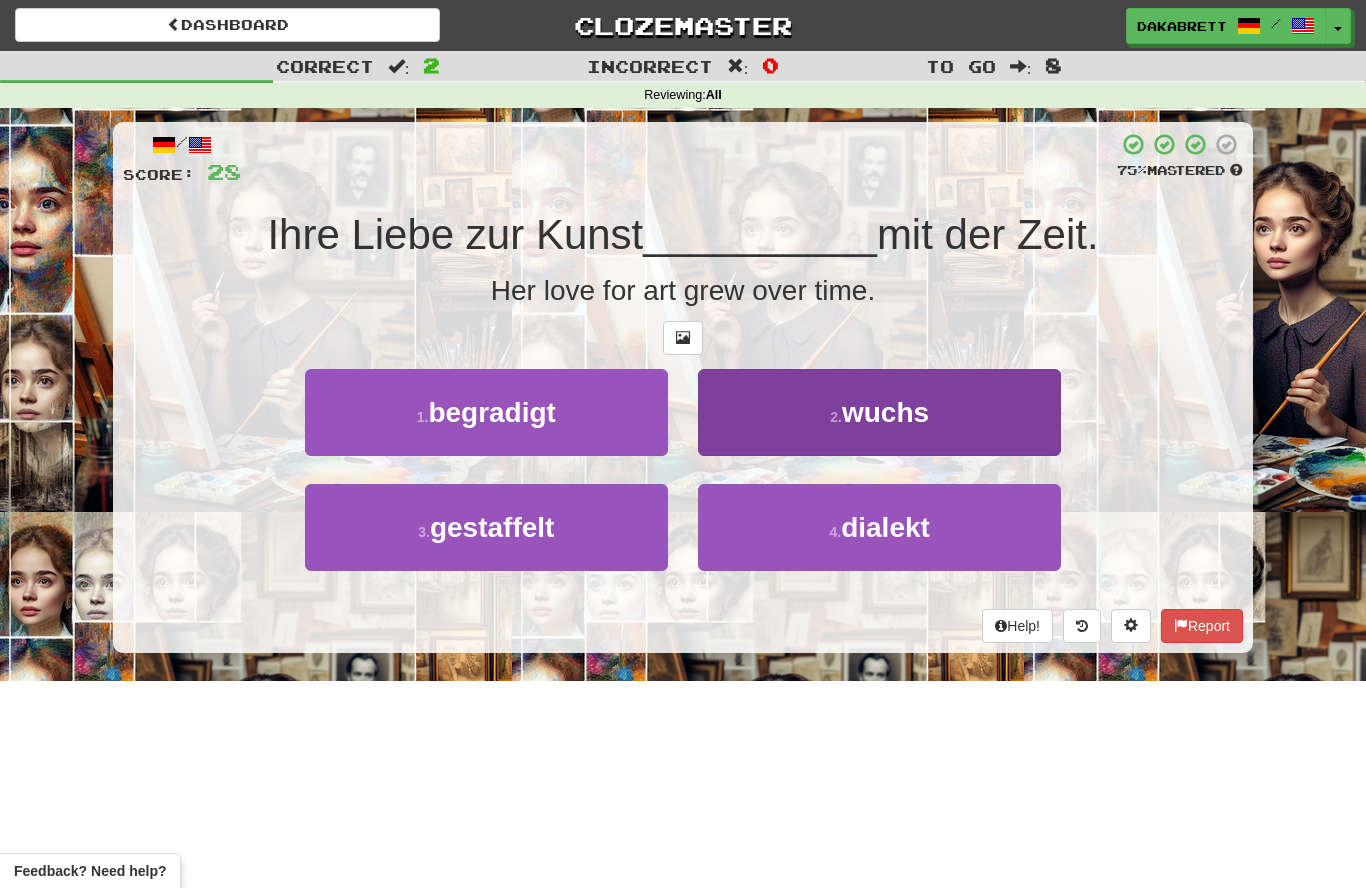 click on "2 . wuchs" at bounding box center [879, 412] 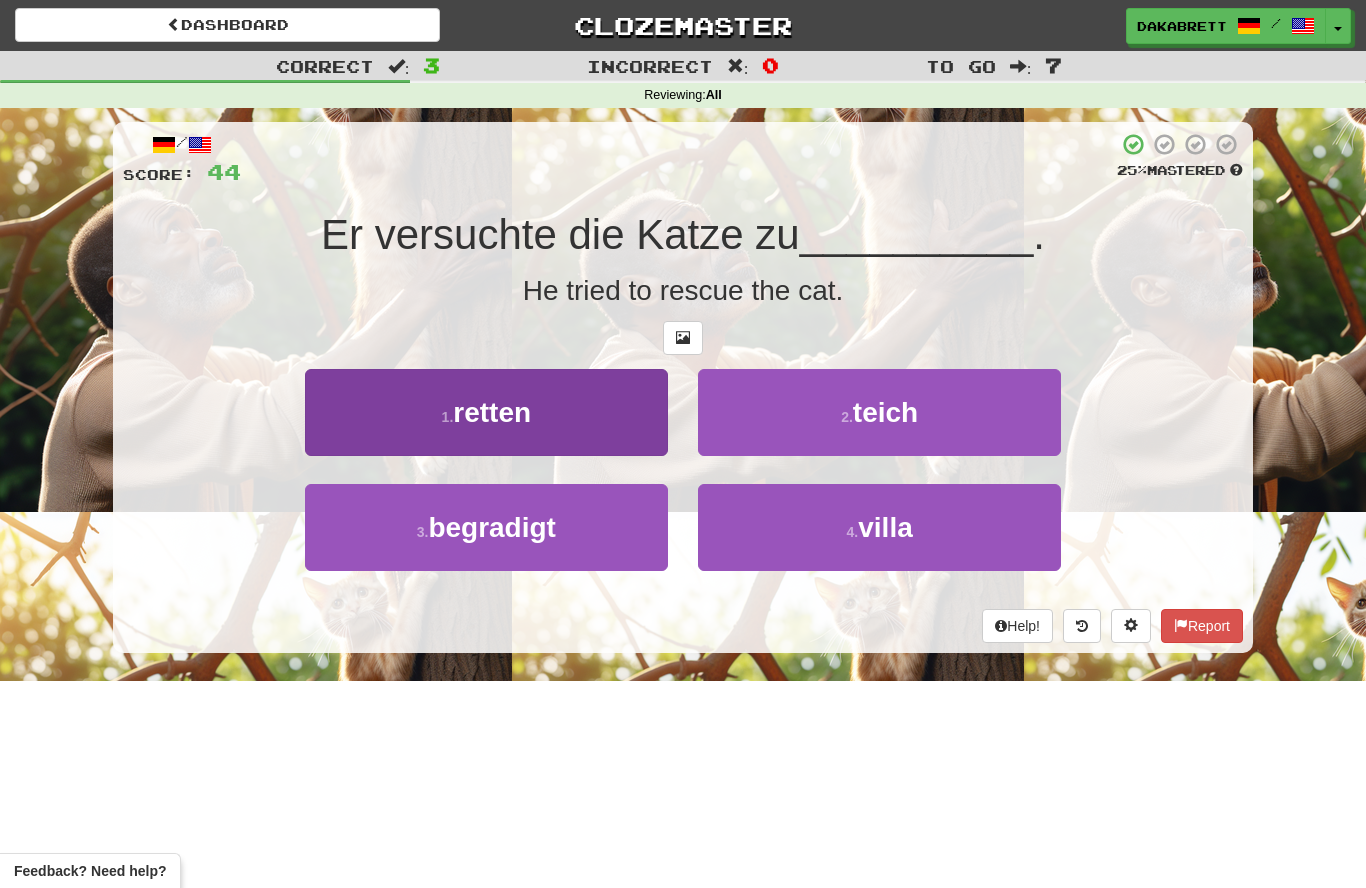 click on "1 .  retten" at bounding box center (486, 412) 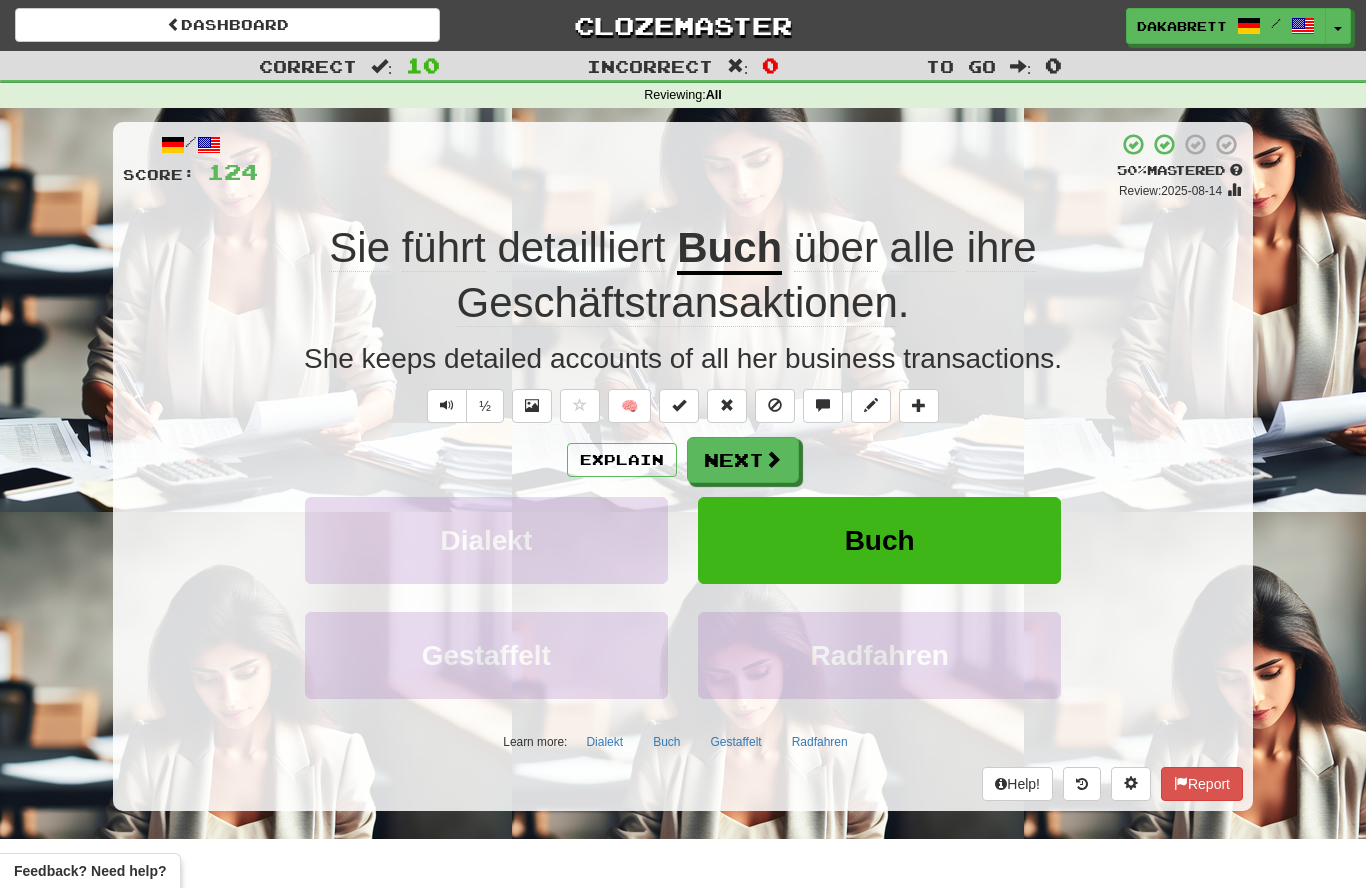 click on "Buch" at bounding box center (729, 249) 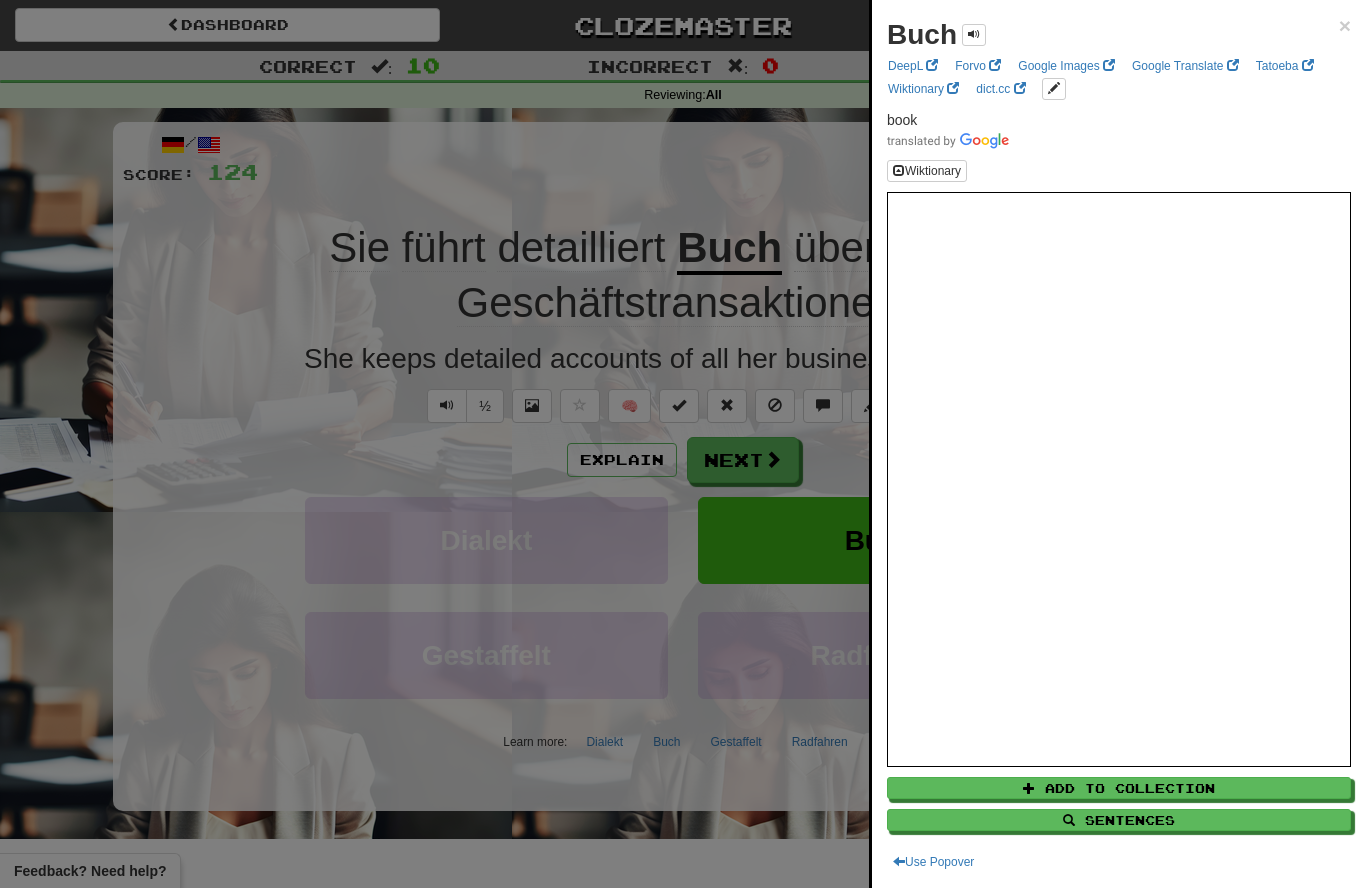 click at bounding box center [683, 444] 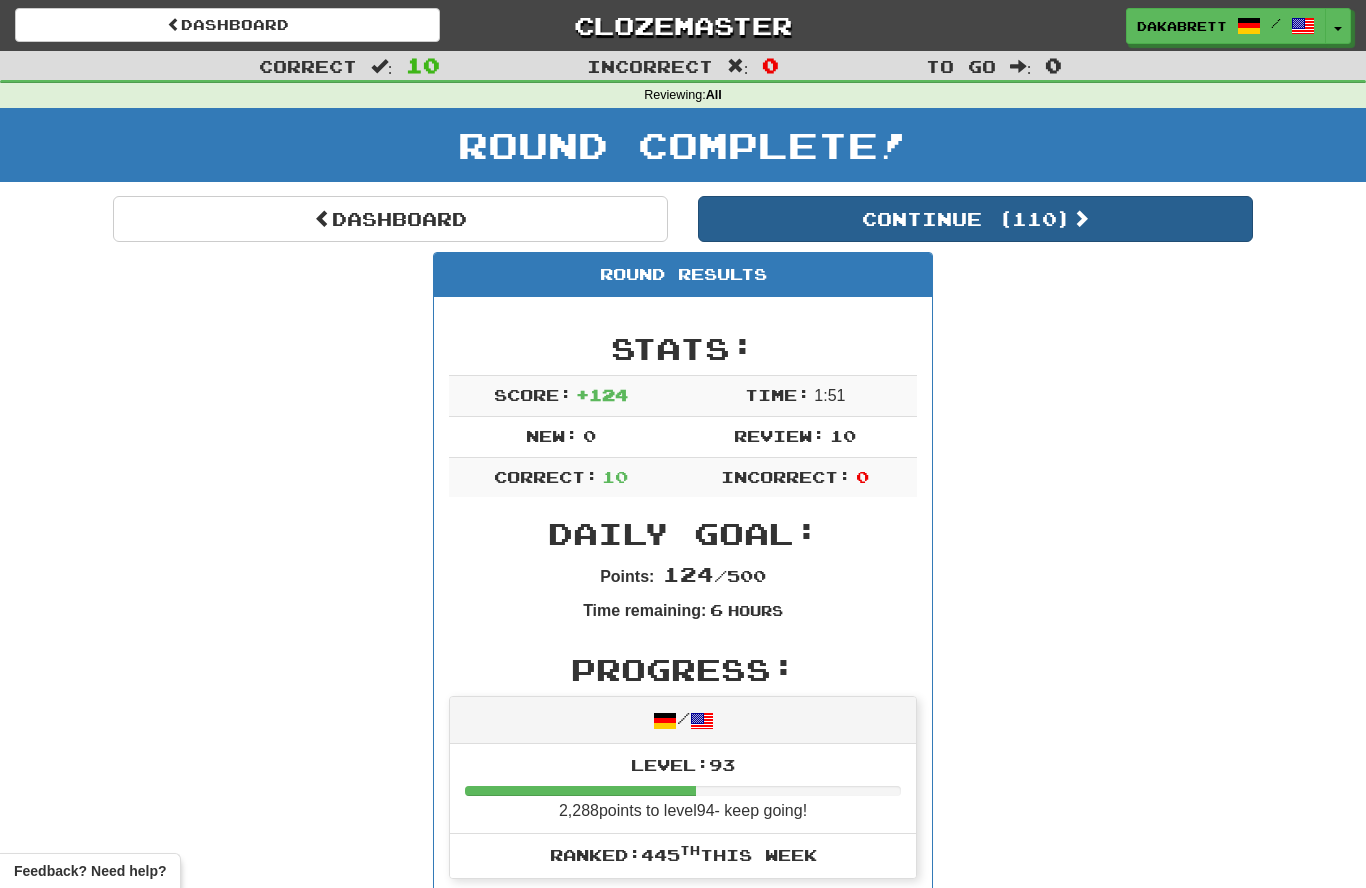 click on "Continue ( 110 )" at bounding box center [975, 219] 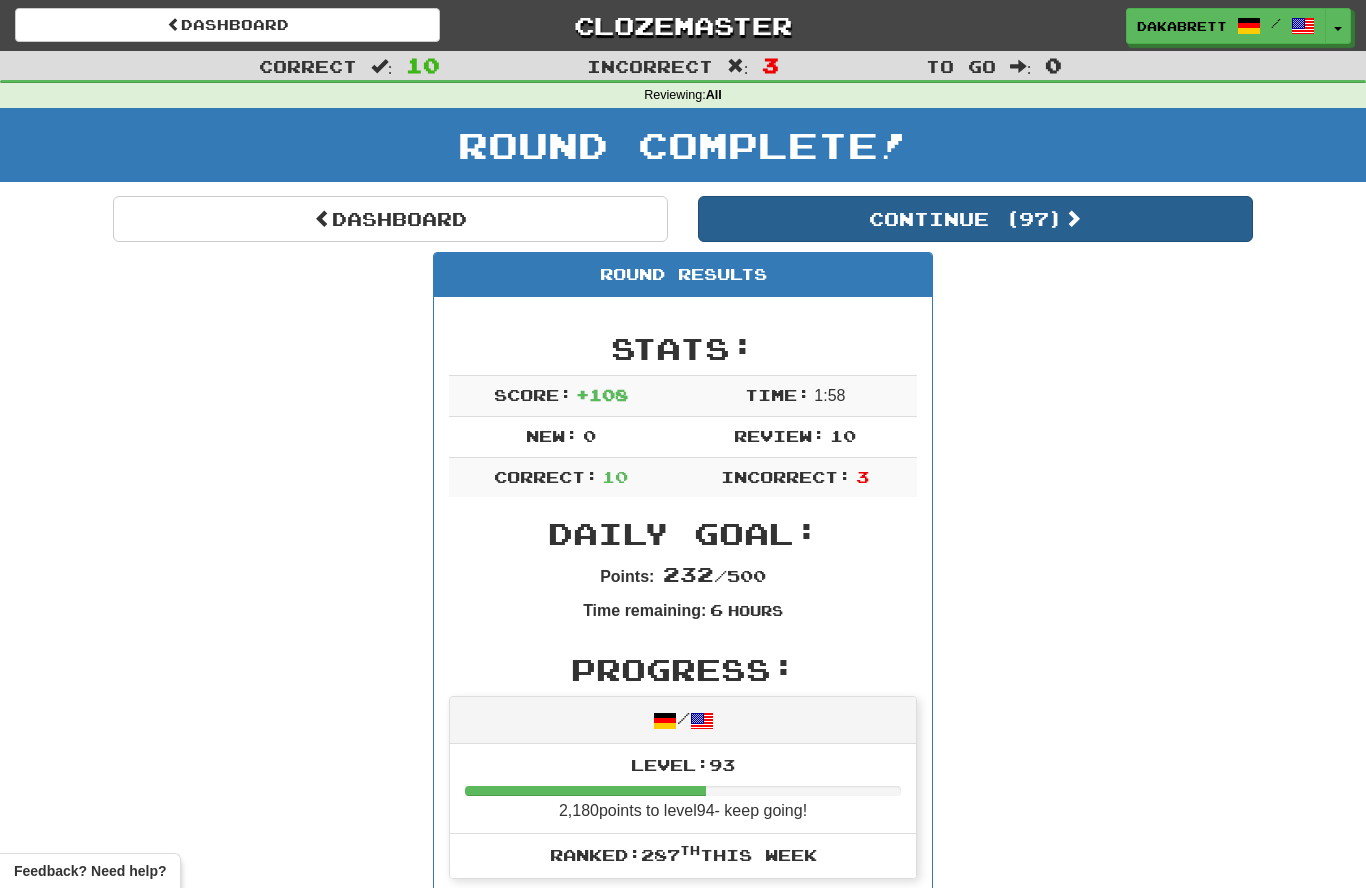 click on "Continue ( 97 )" at bounding box center (975, 219) 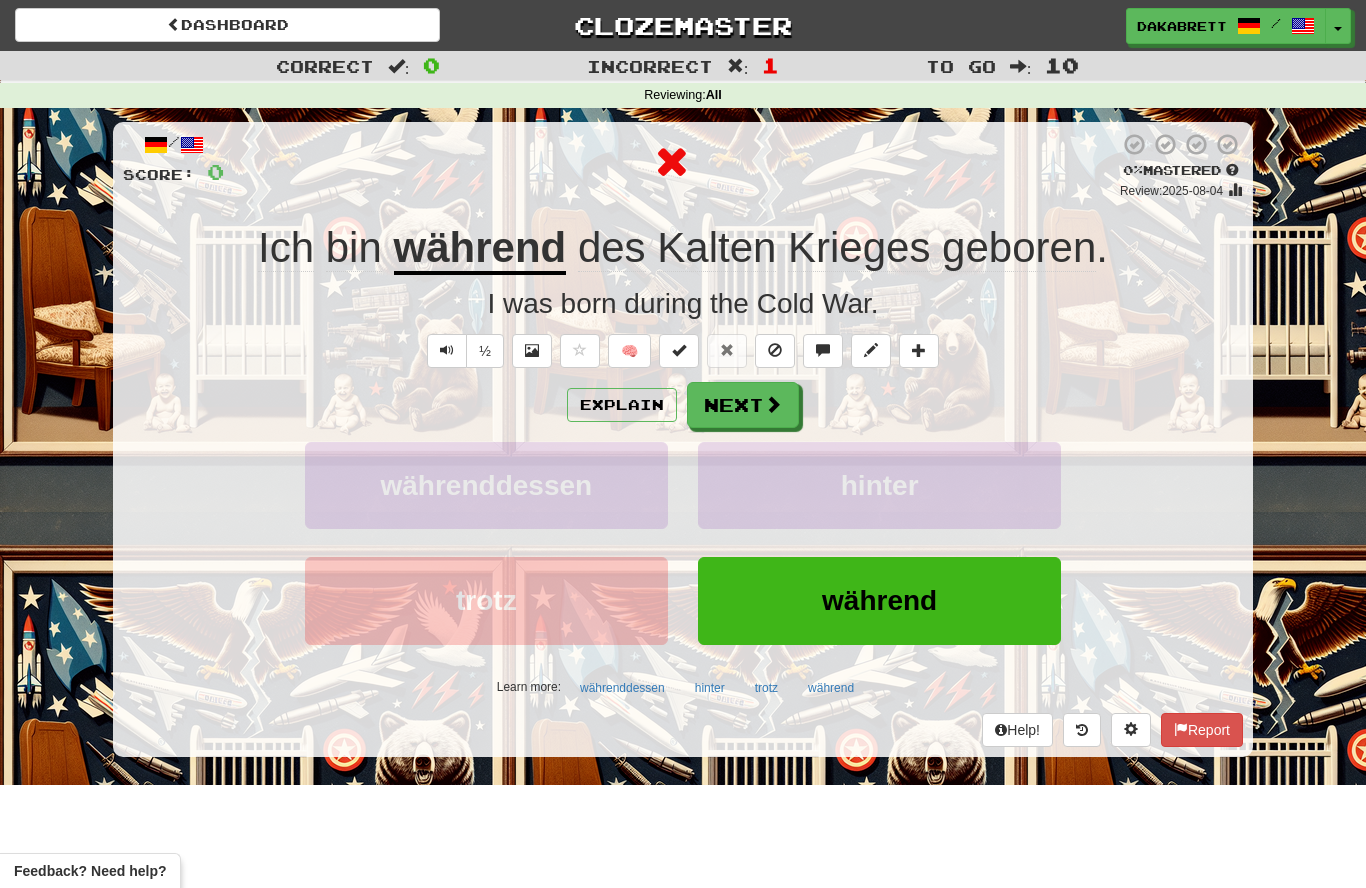 click on "während" at bounding box center (480, 249) 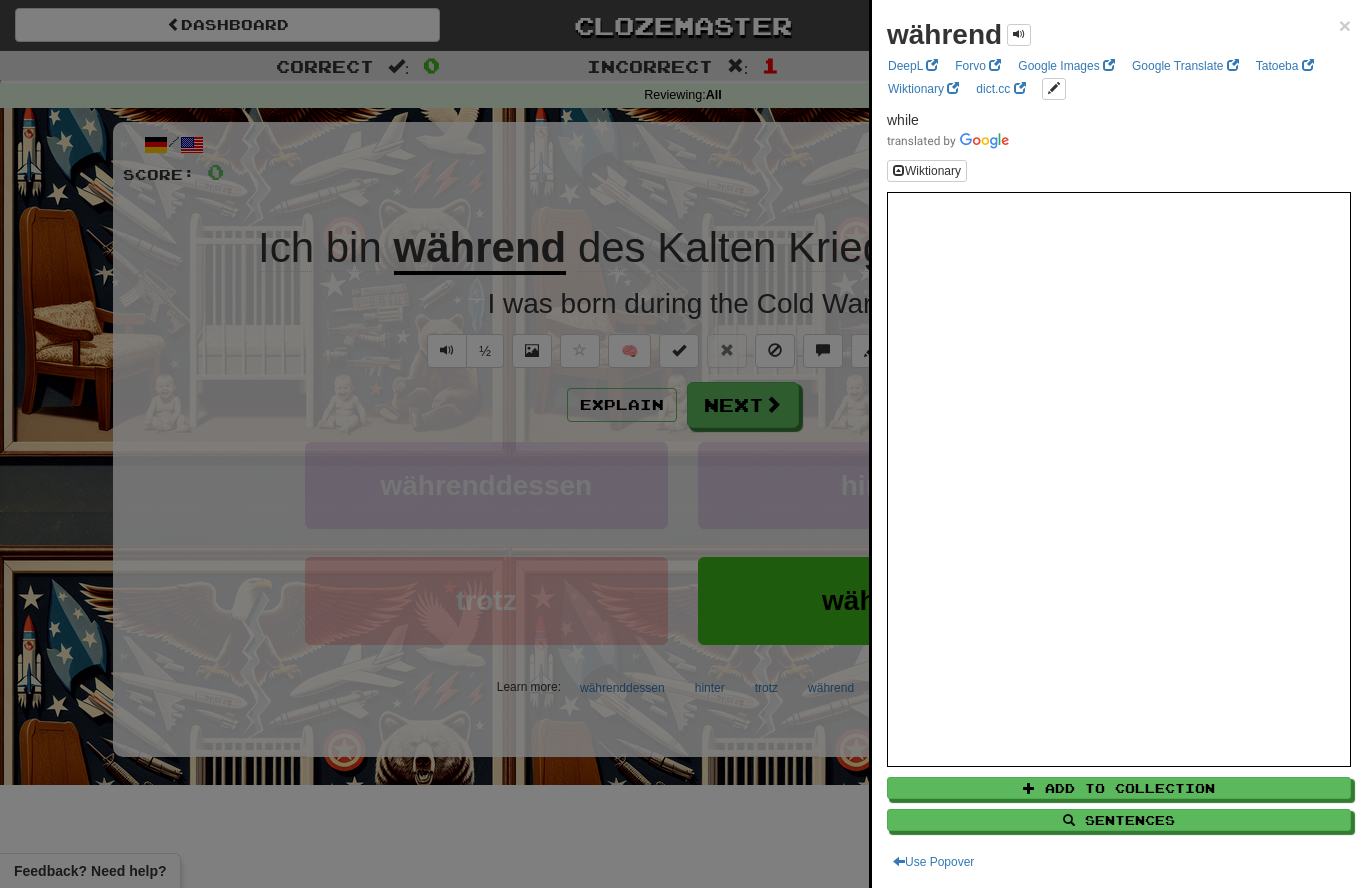 click at bounding box center (683, 444) 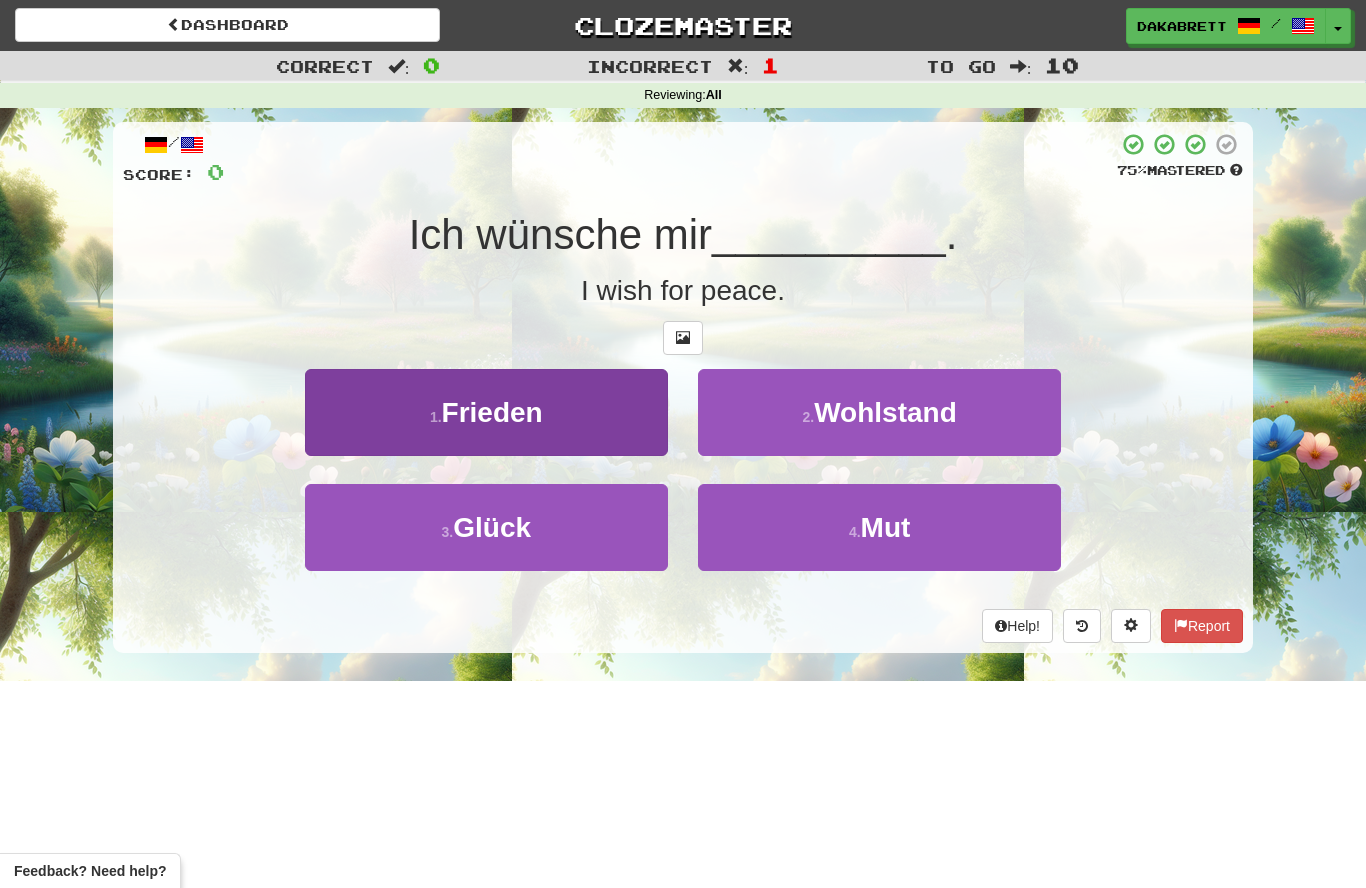click on "Frieden" at bounding box center (492, 412) 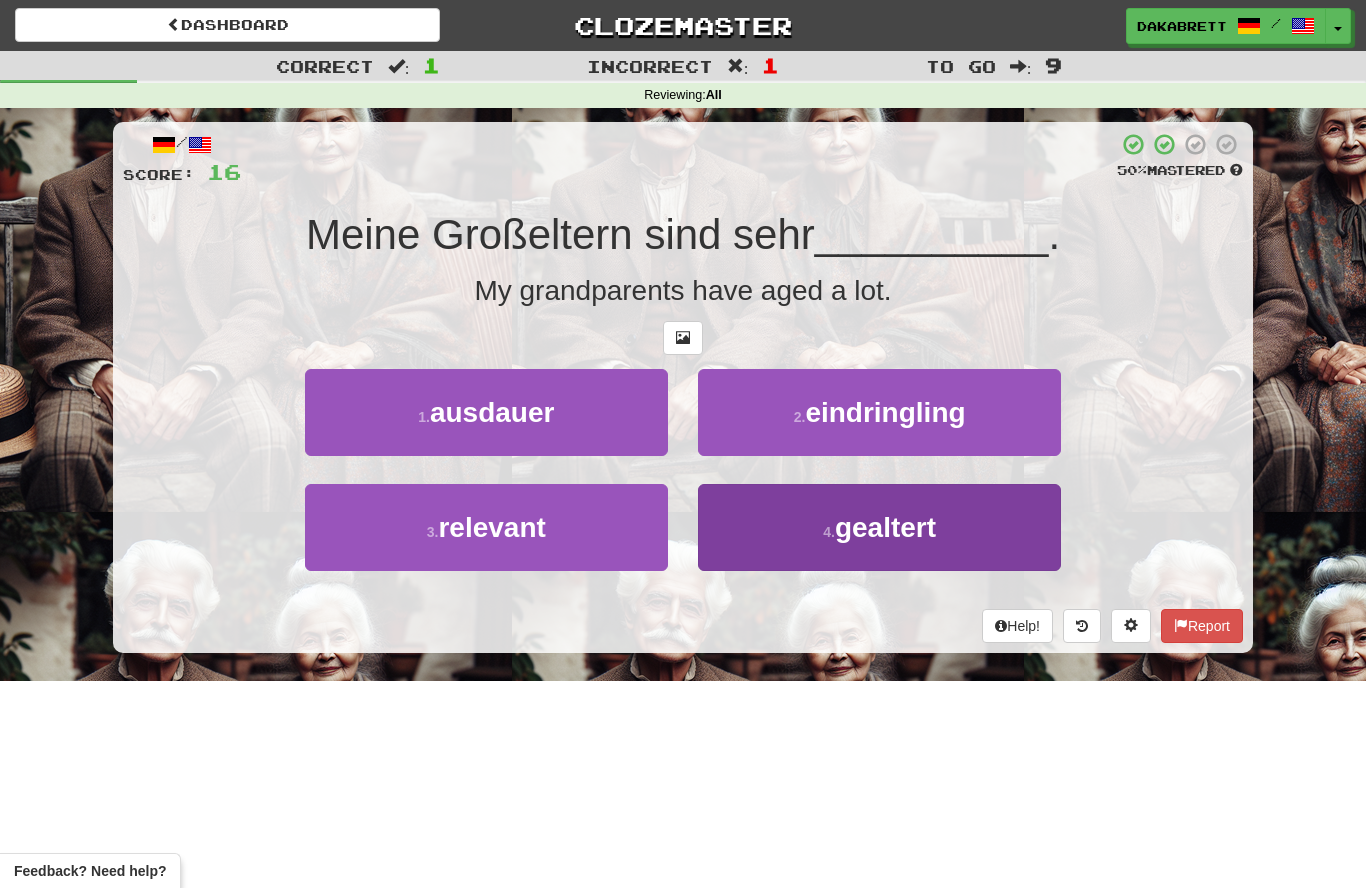 click on "[AGE] . gealtert" at bounding box center [879, 527] 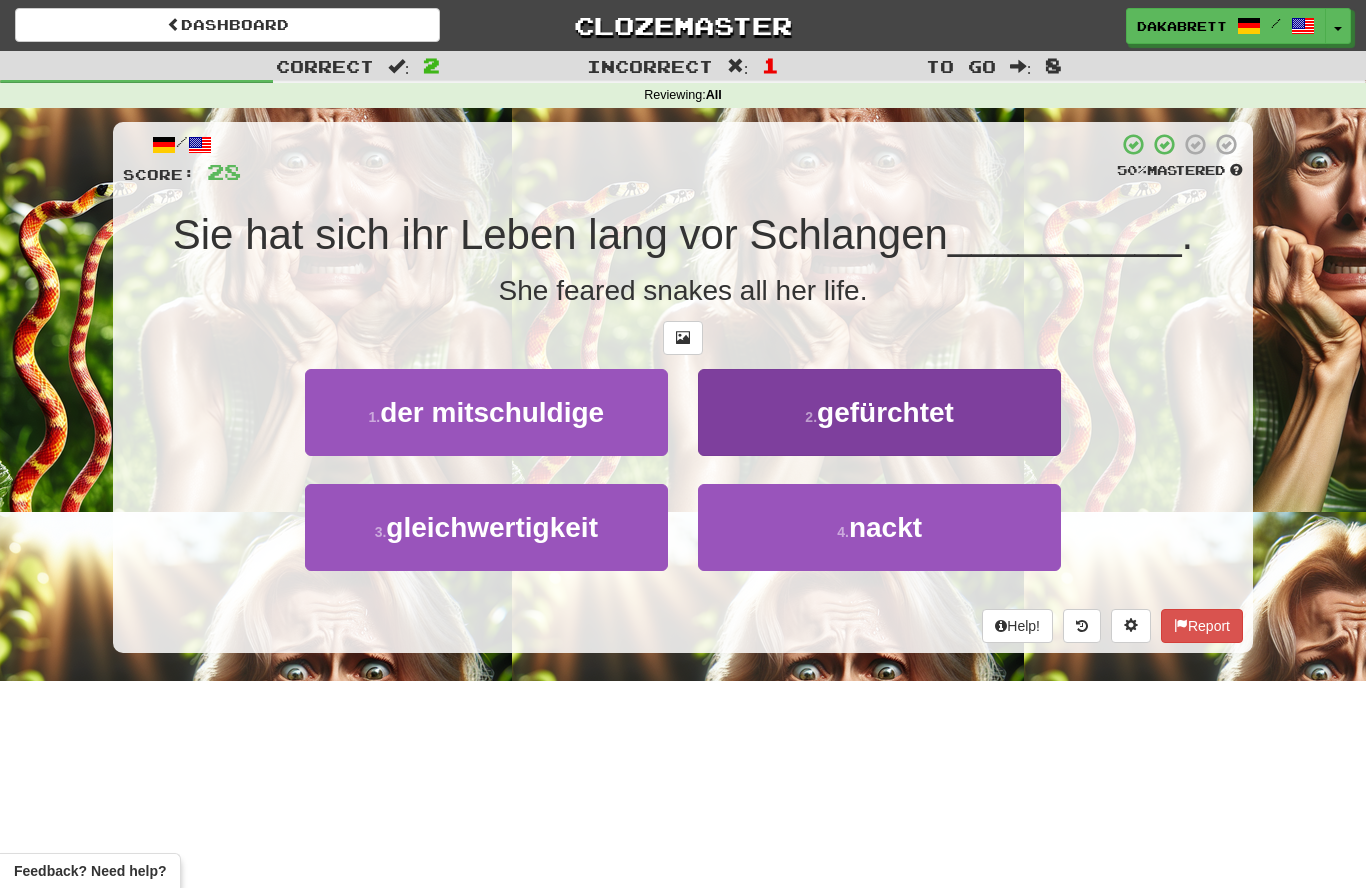 click on "gefürchtet" at bounding box center [885, 412] 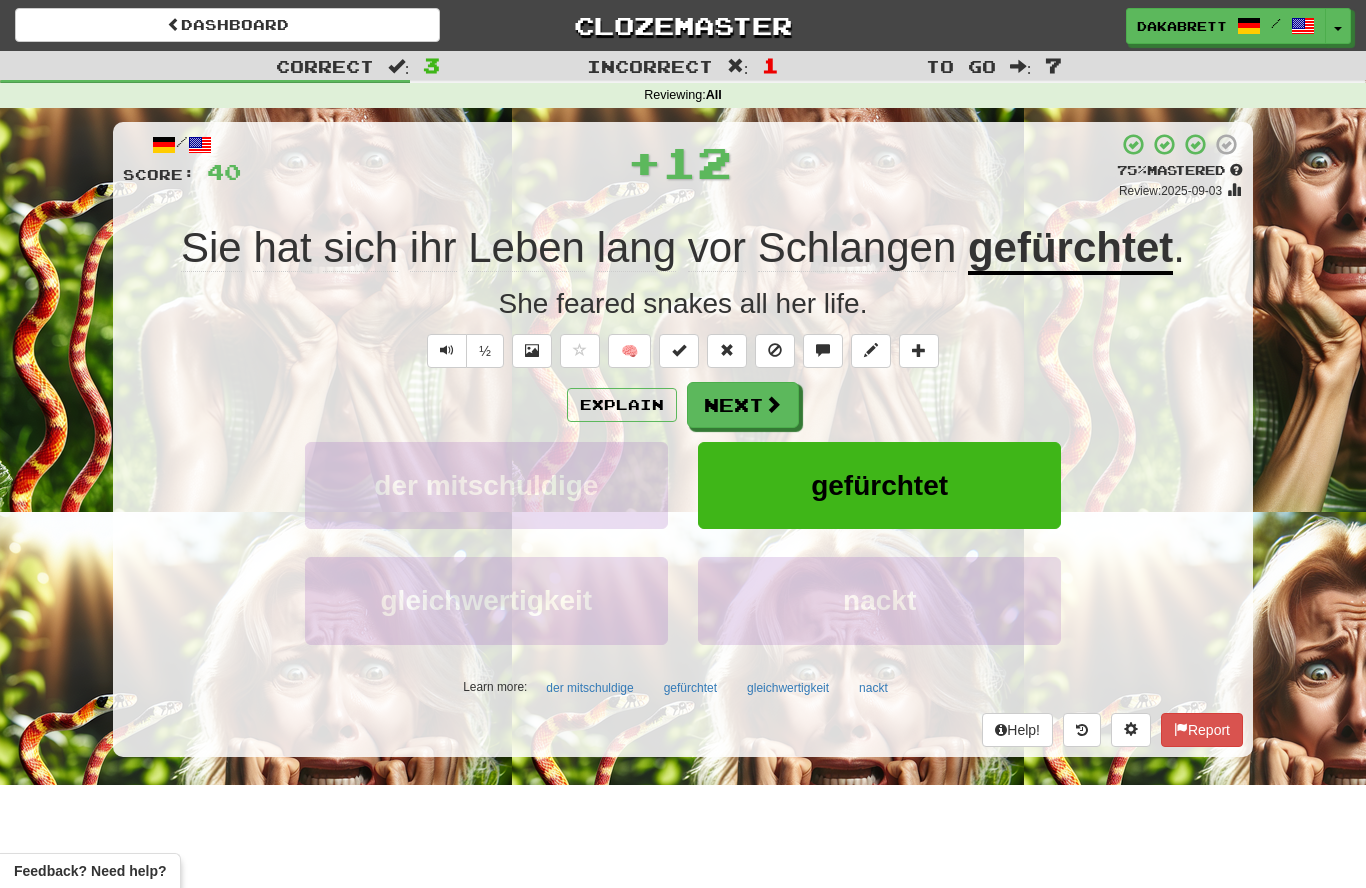 click on "gefürchtet" at bounding box center (1070, 249) 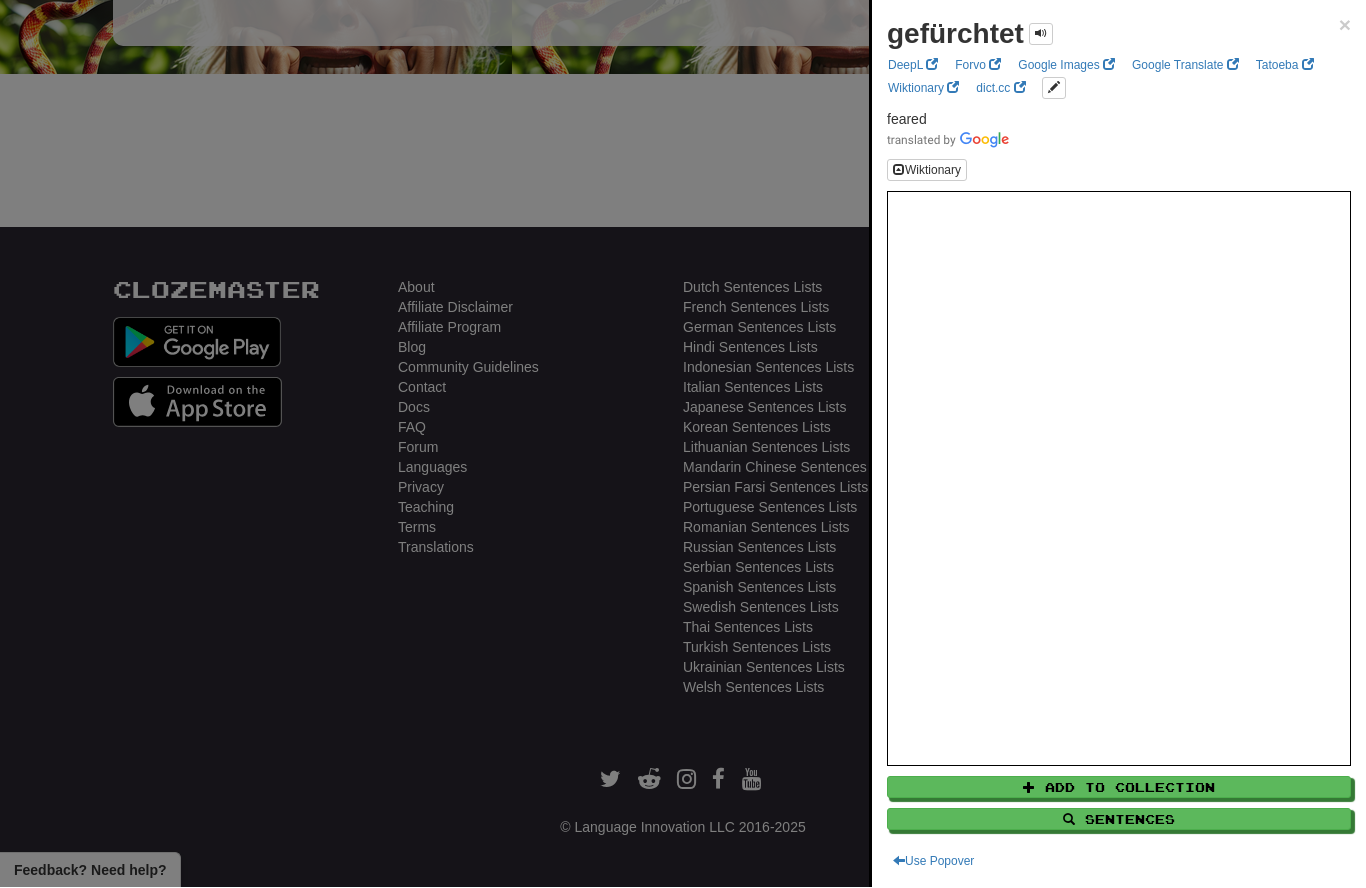 scroll, scrollTop: 797, scrollLeft: 0, axis: vertical 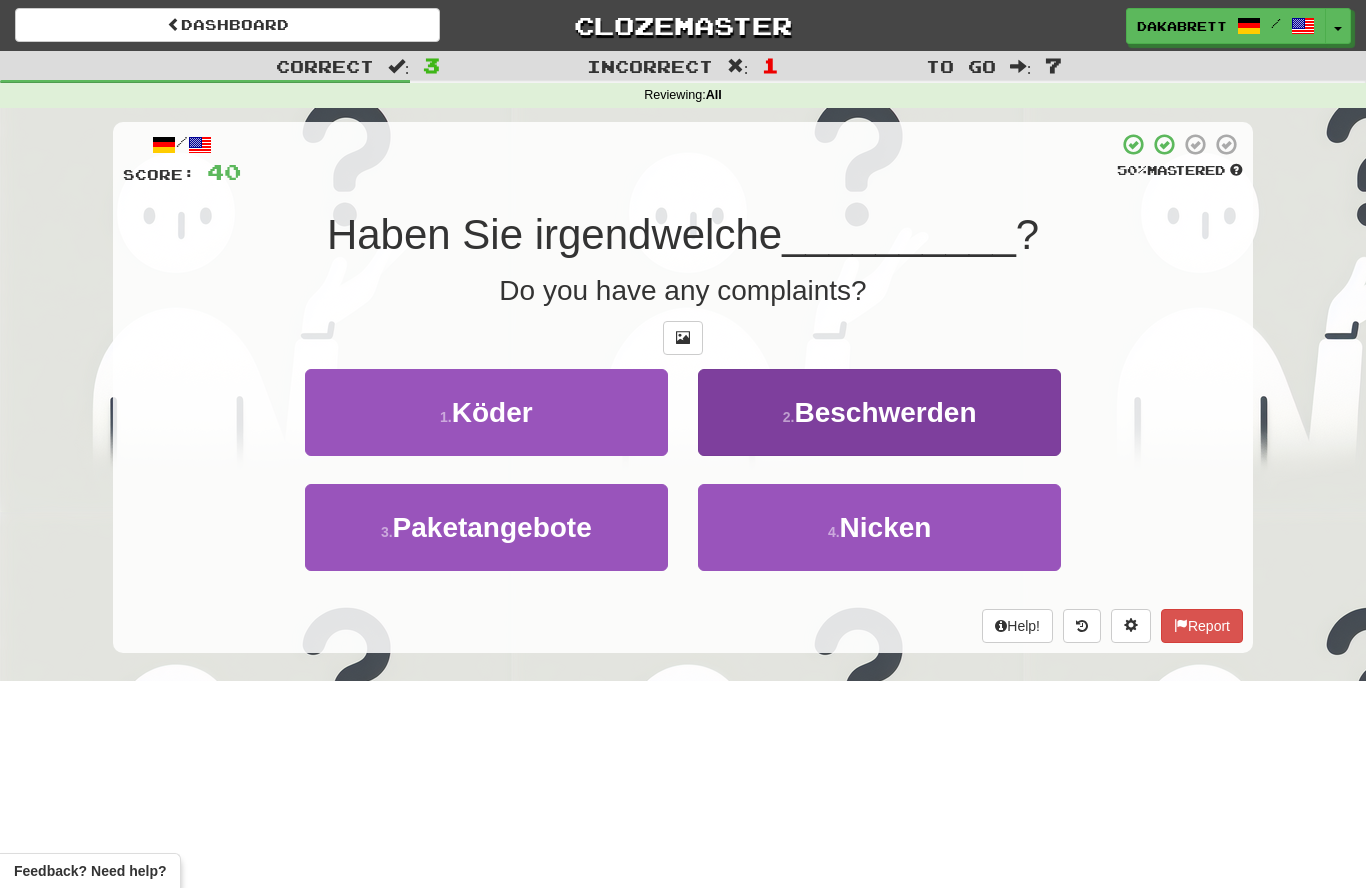 click on "Beschwerden" at bounding box center [885, 412] 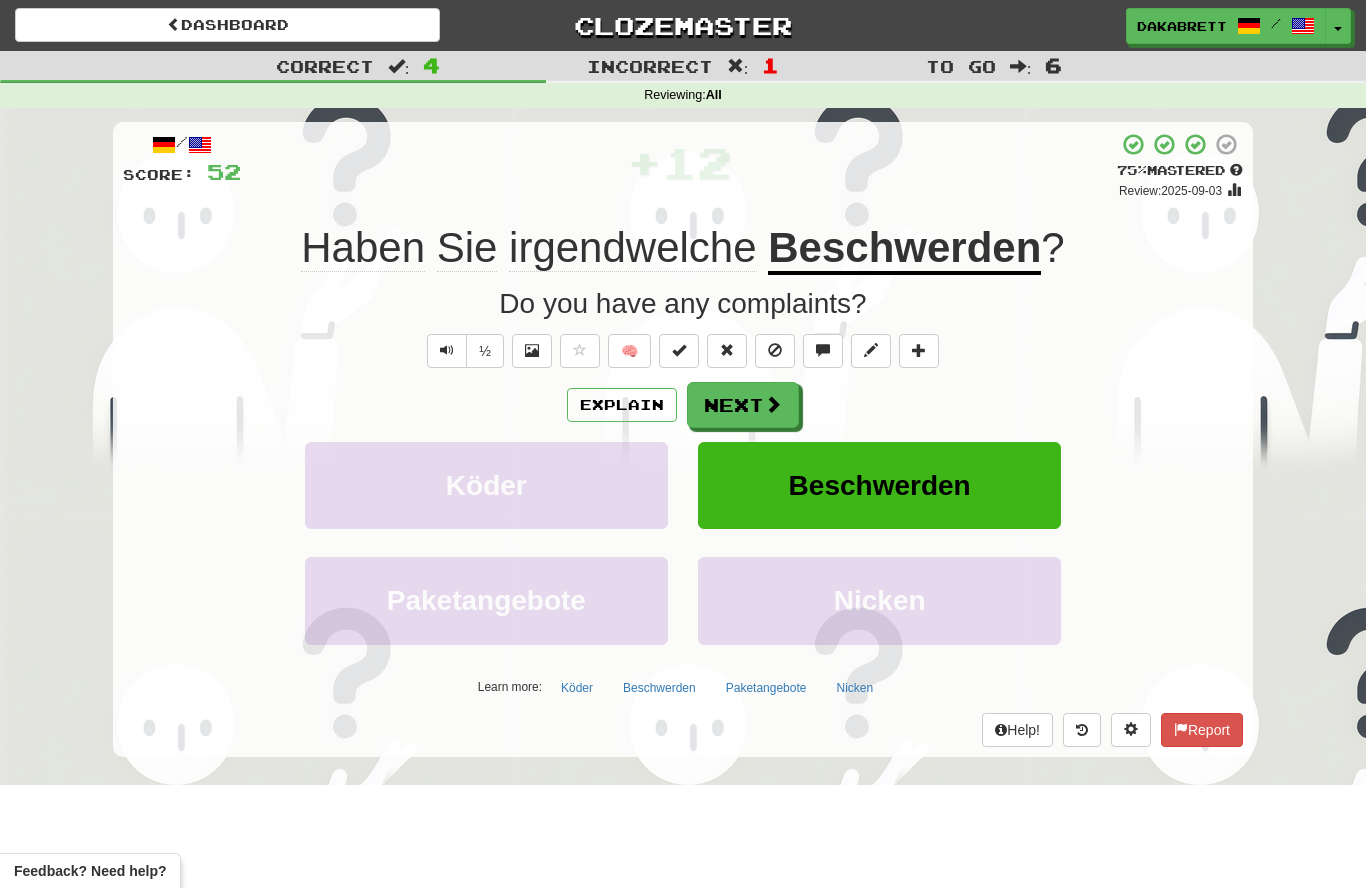 click on "Beschwerden" at bounding box center [904, 249] 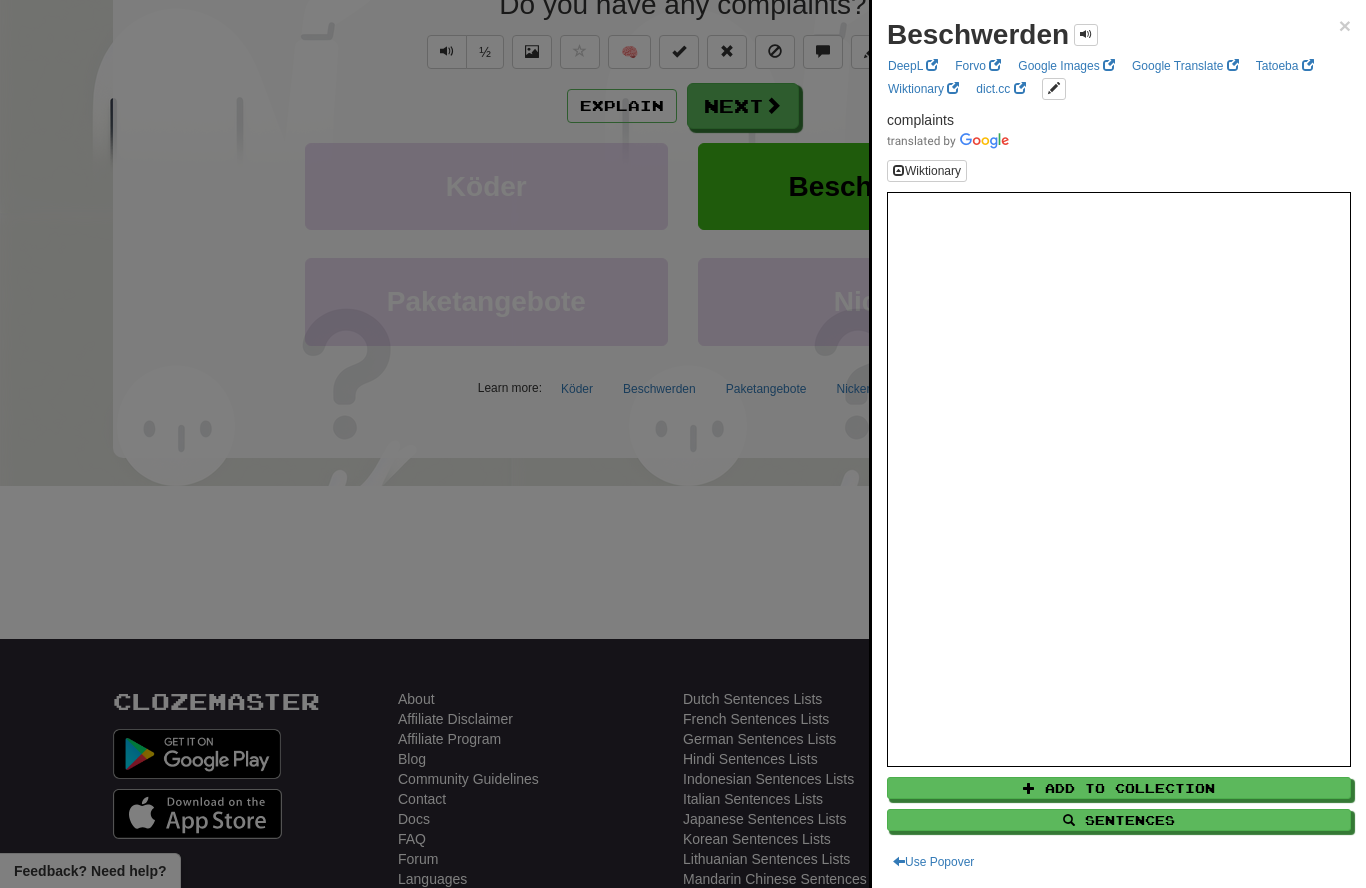 scroll, scrollTop: 300, scrollLeft: 0, axis: vertical 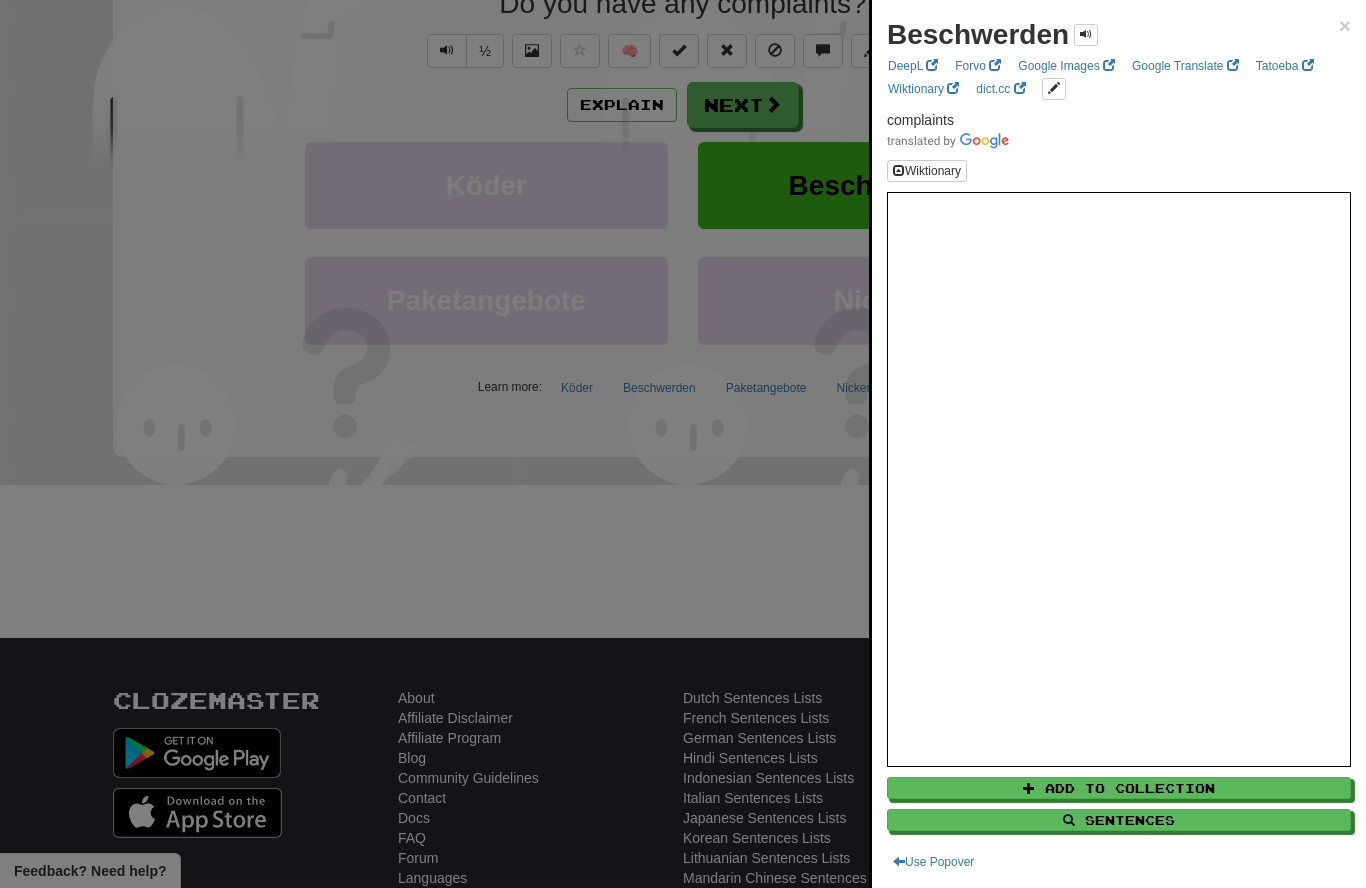 click at bounding box center [683, 444] 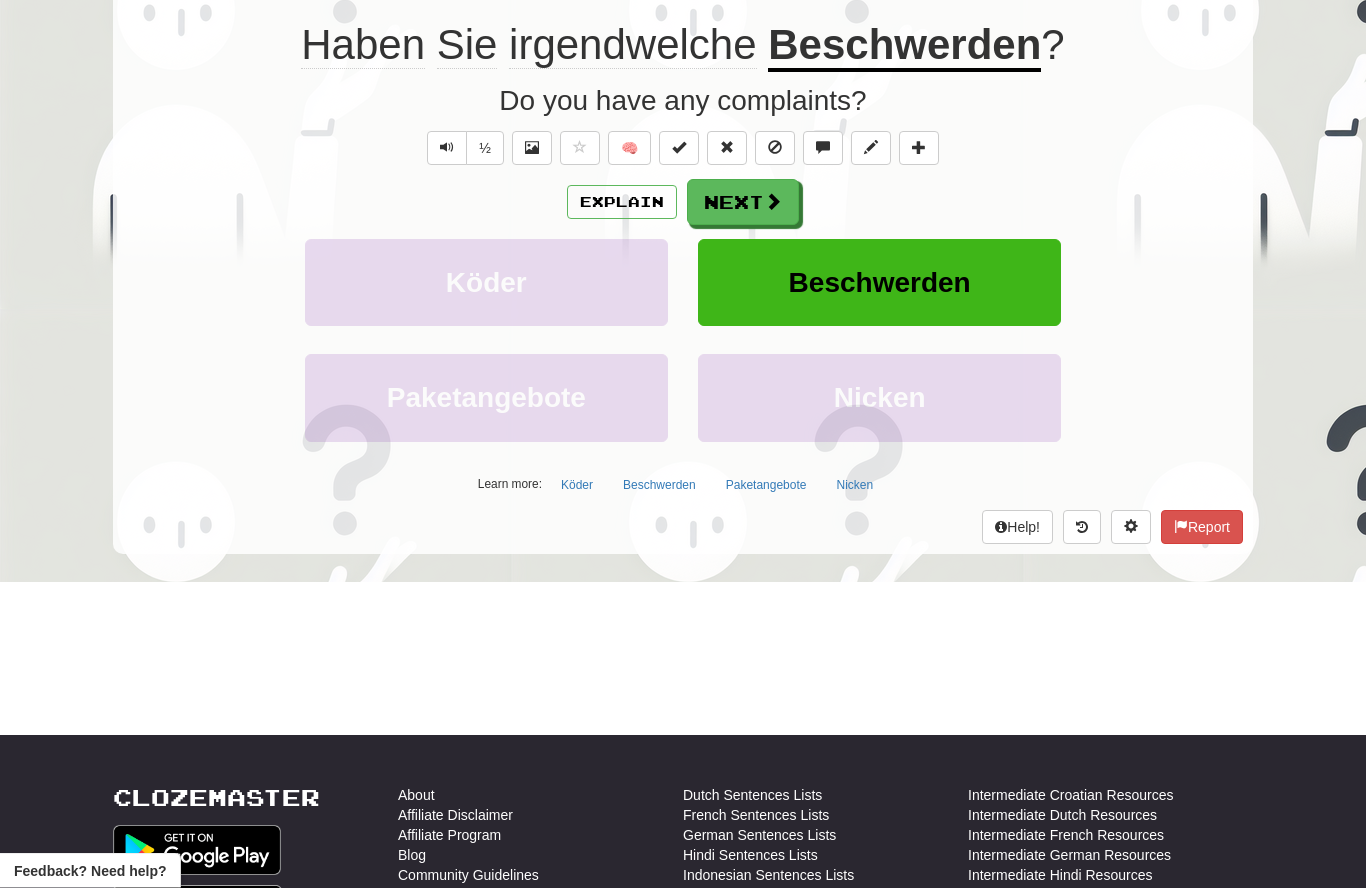 scroll, scrollTop: 0, scrollLeft: 0, axis: both 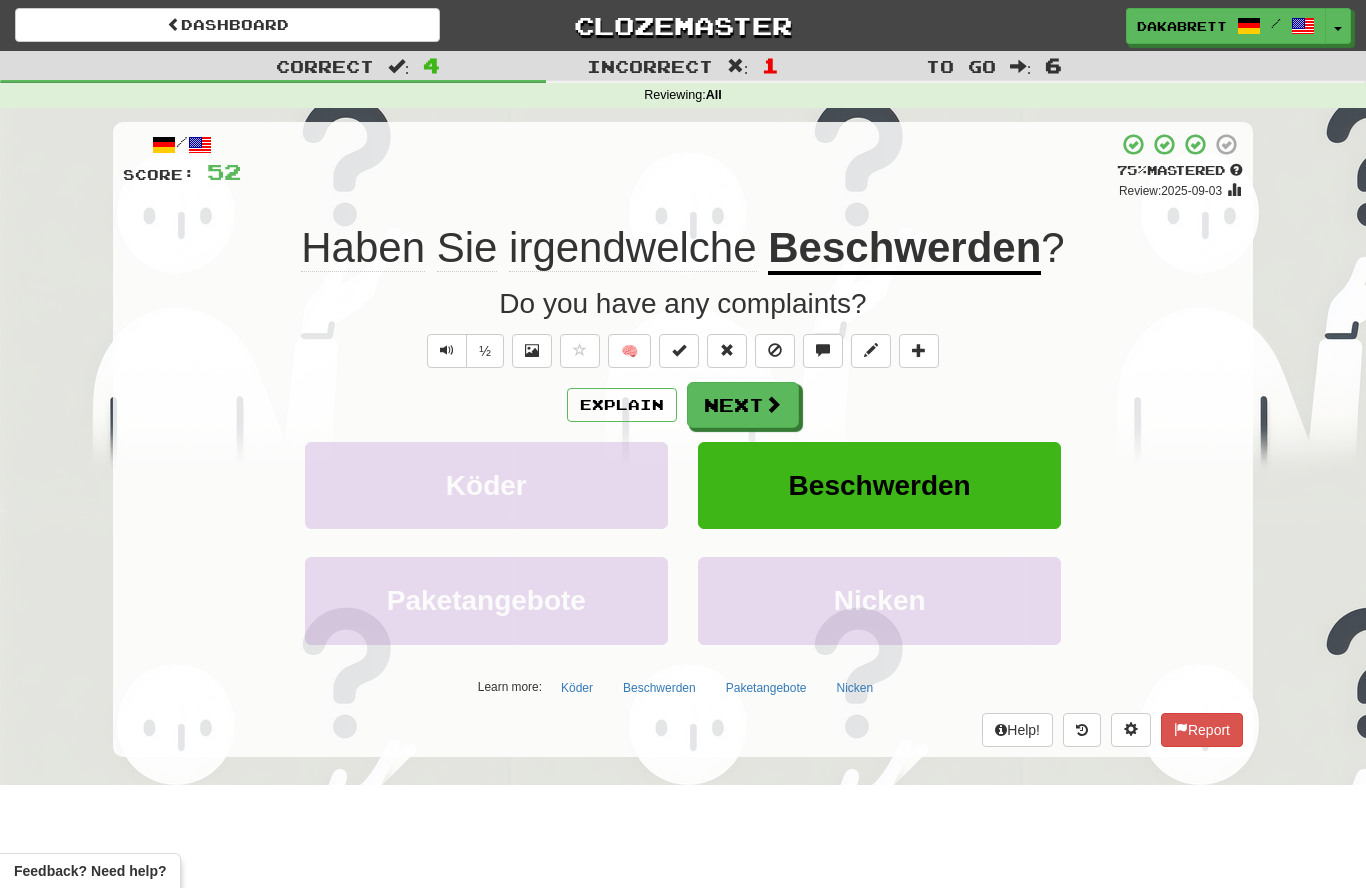 click on "Beschwerden" at bounding box center (904, 249) 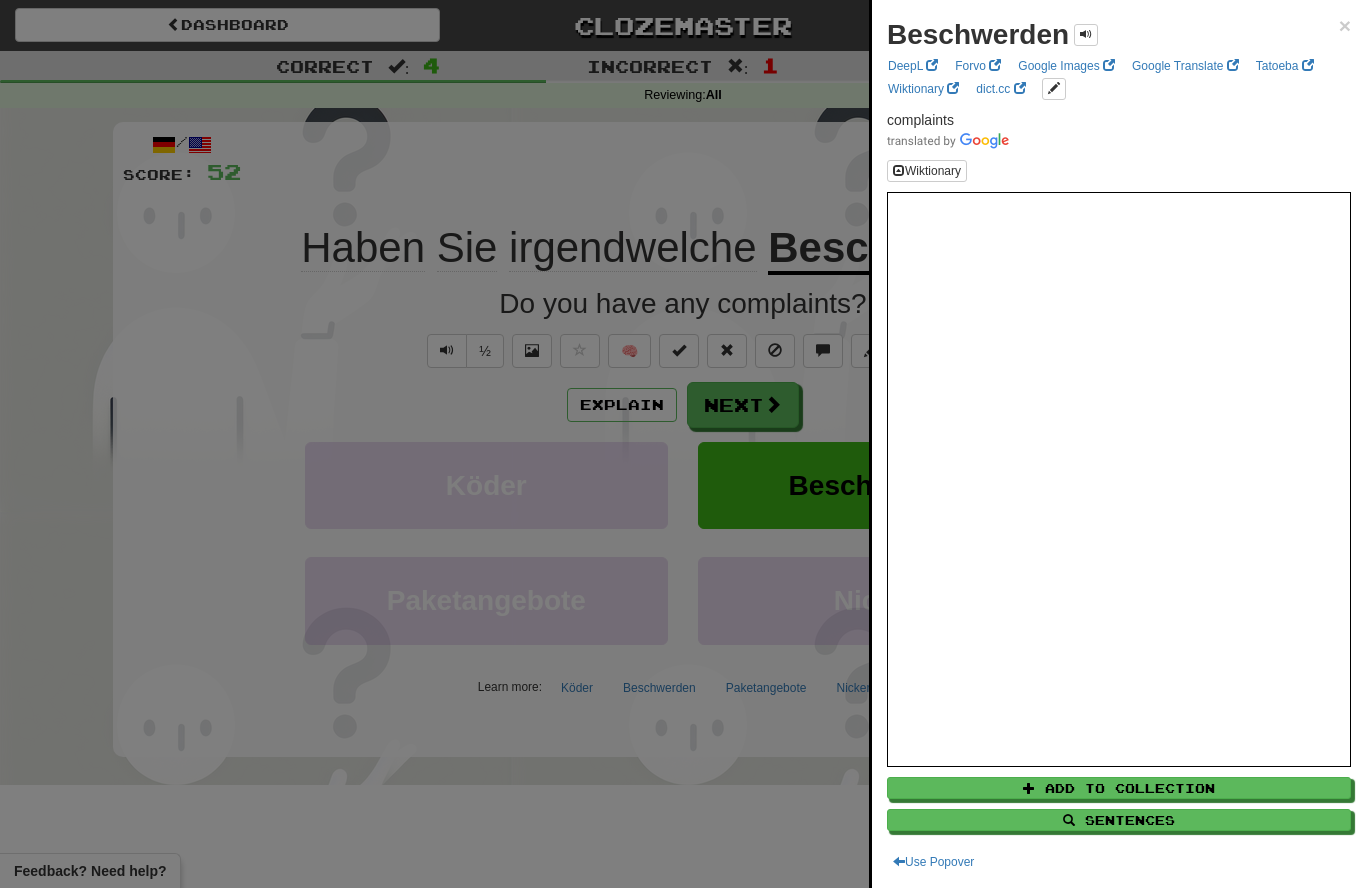 click at bounding box center (683, 444) 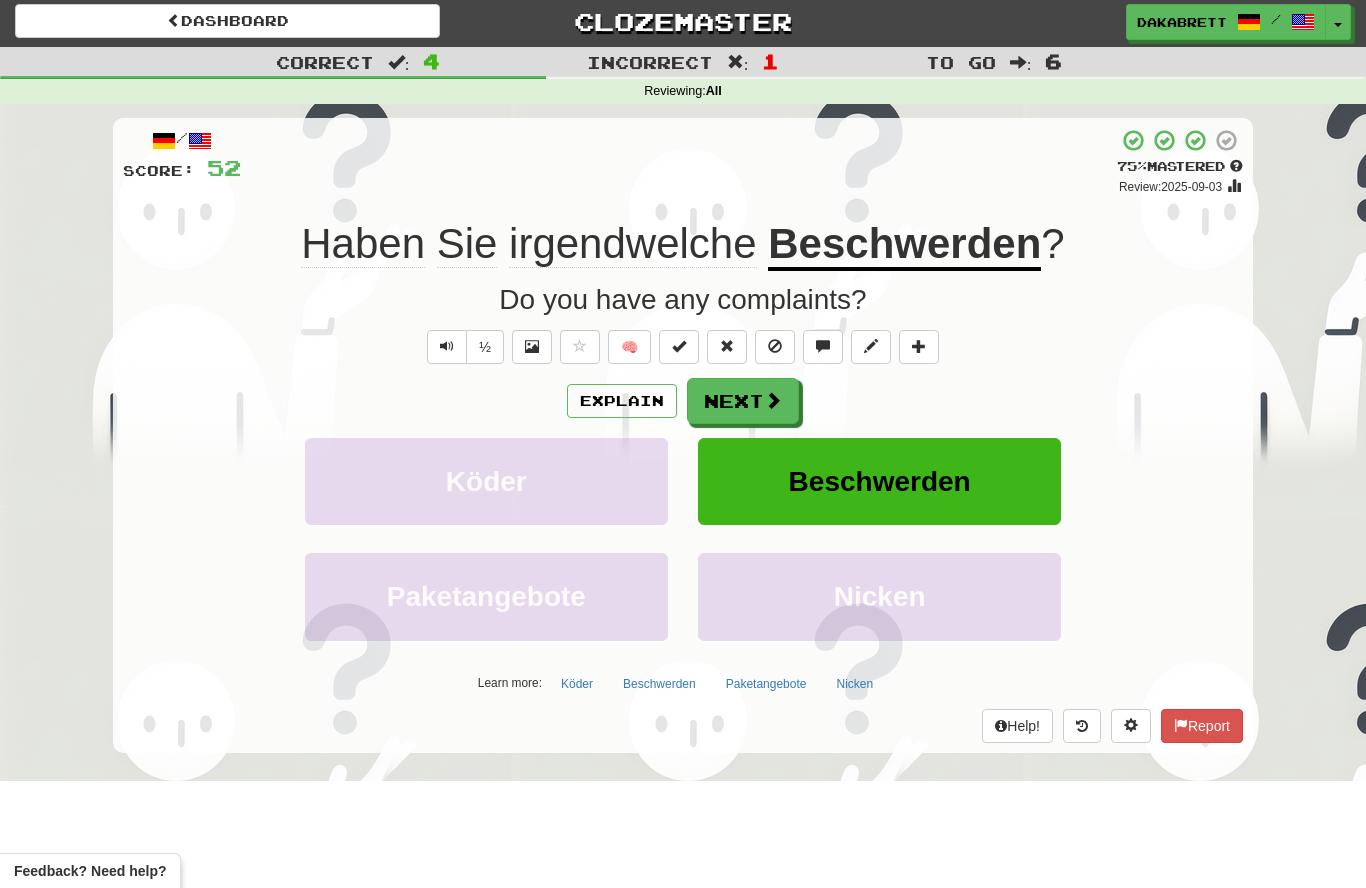 scroll, scrollTop: 0, scrollLeft: 0, axis: both 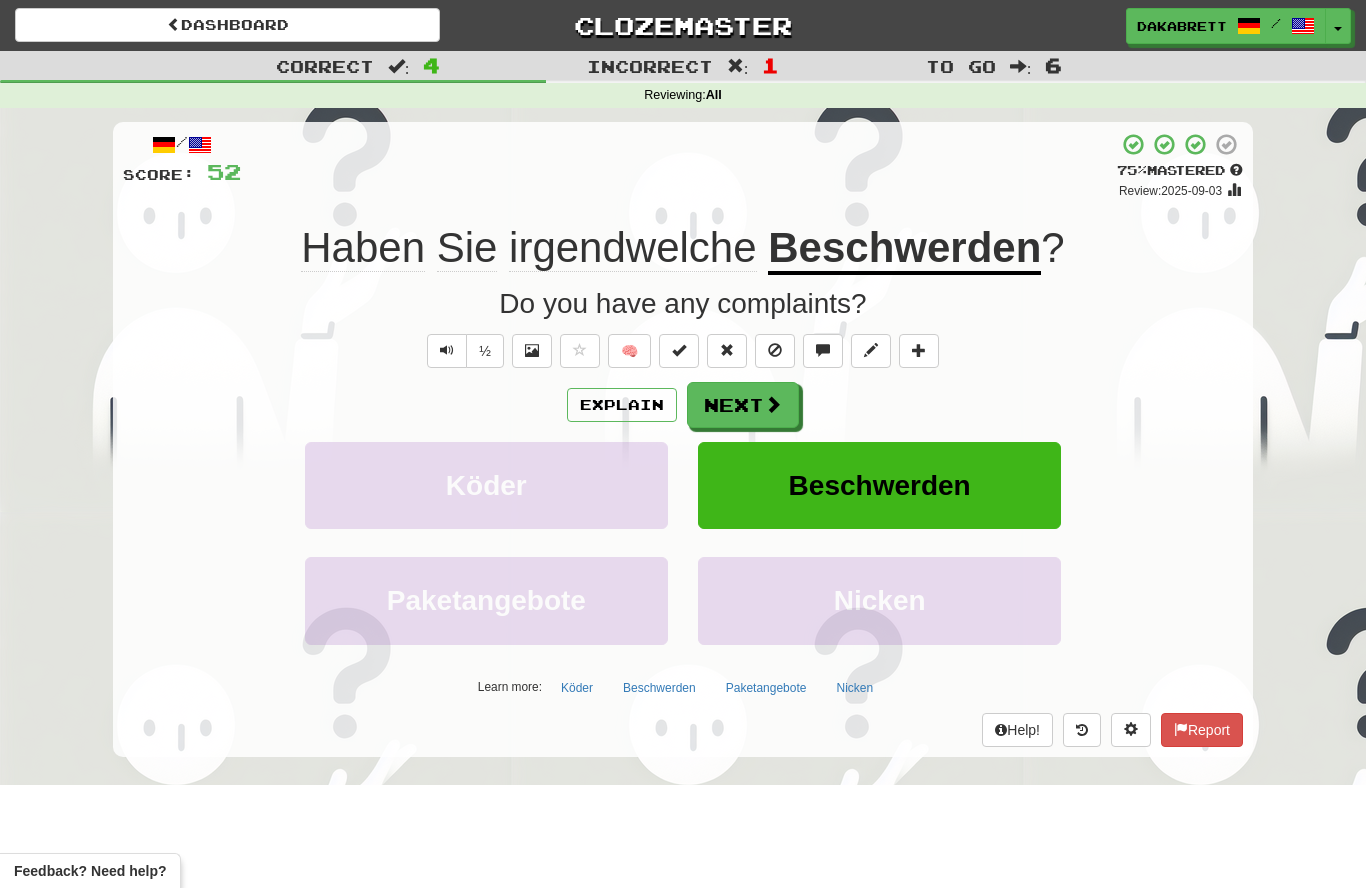 click on "irgendwelche" 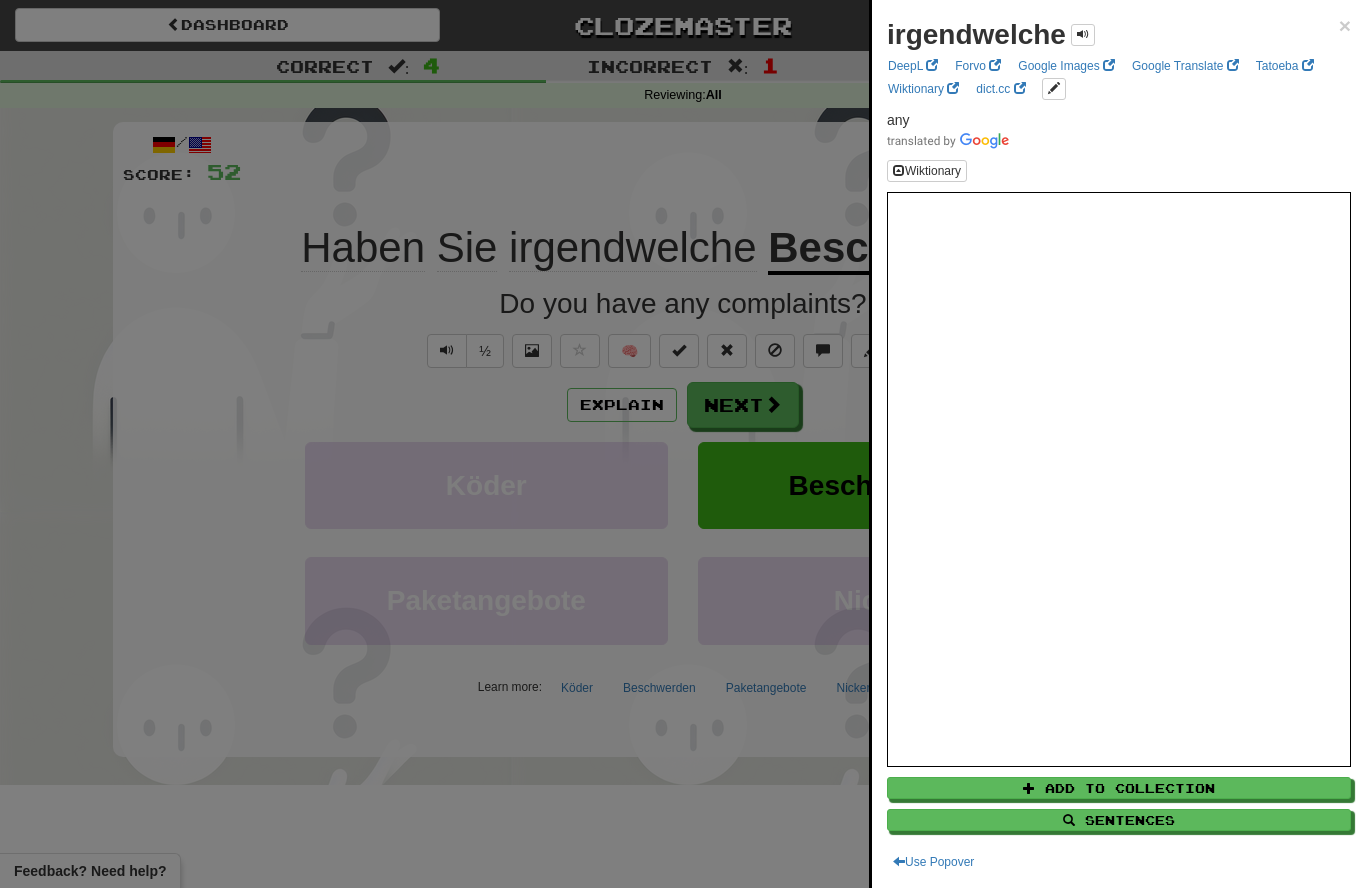 click at bounding box center [683, 444] 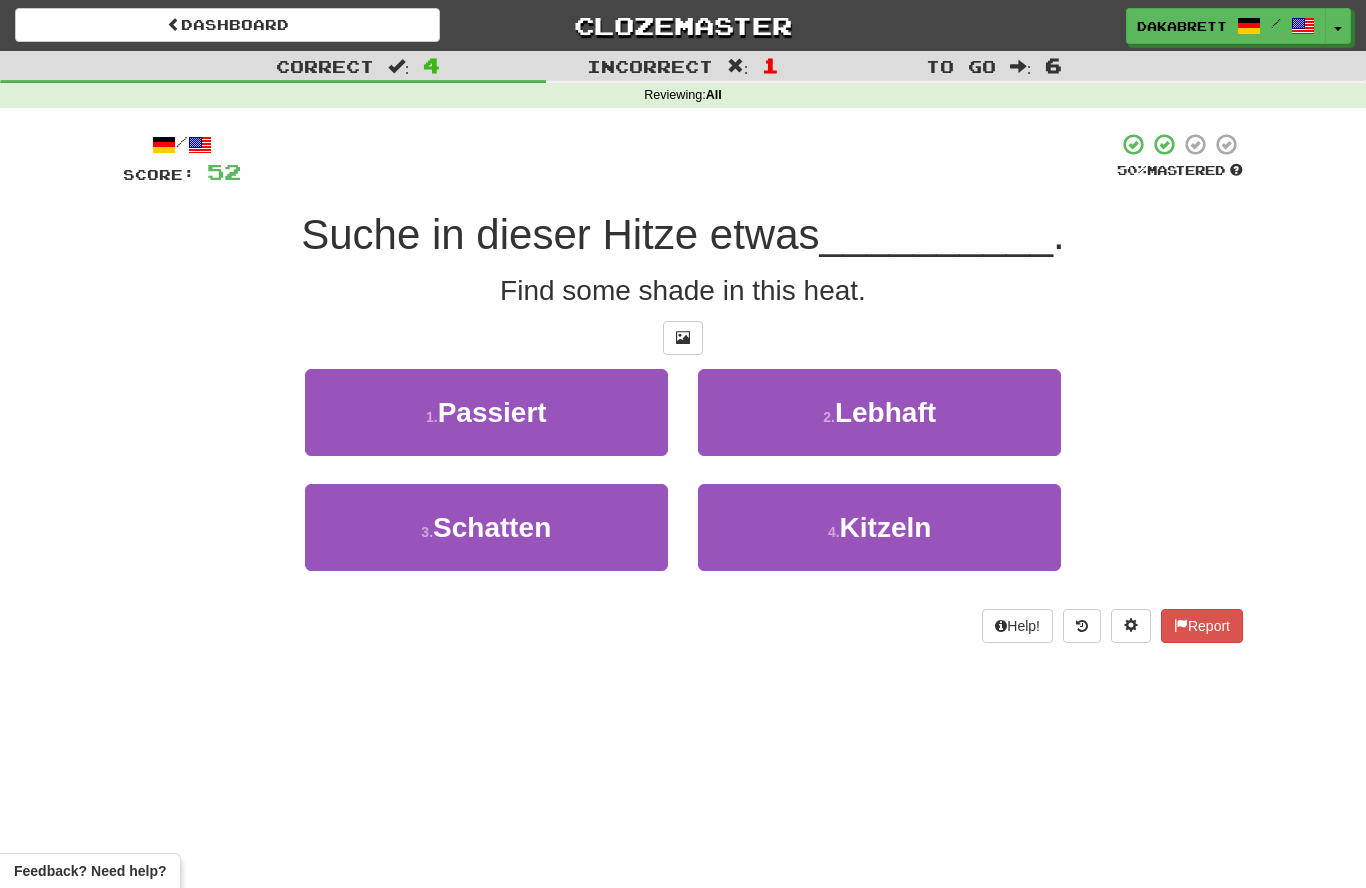 scroll, scrollTop: 2, scrollLeft: 0, axis: vertical 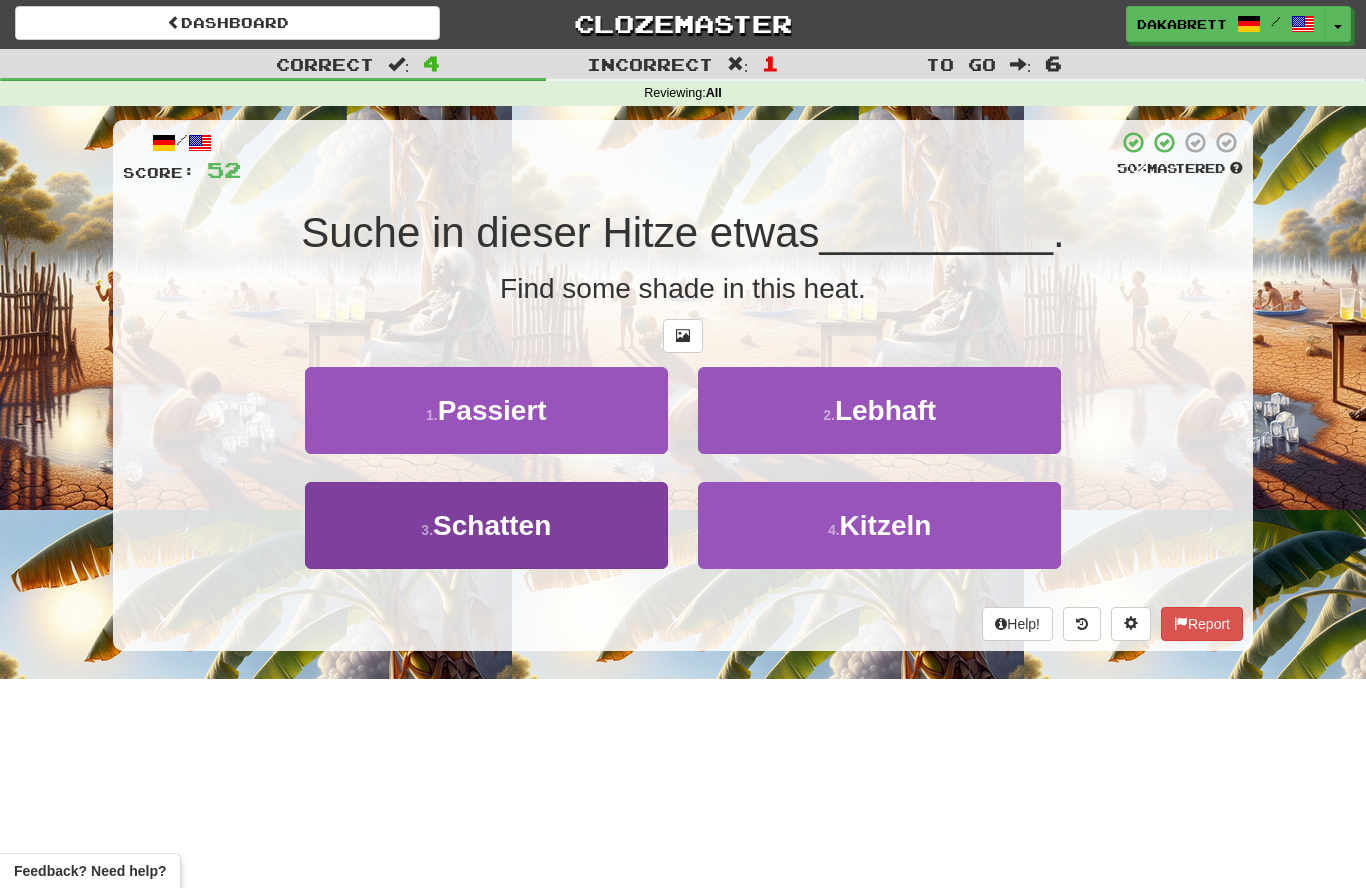click on "Schatten" at bounding box center (492, 525) 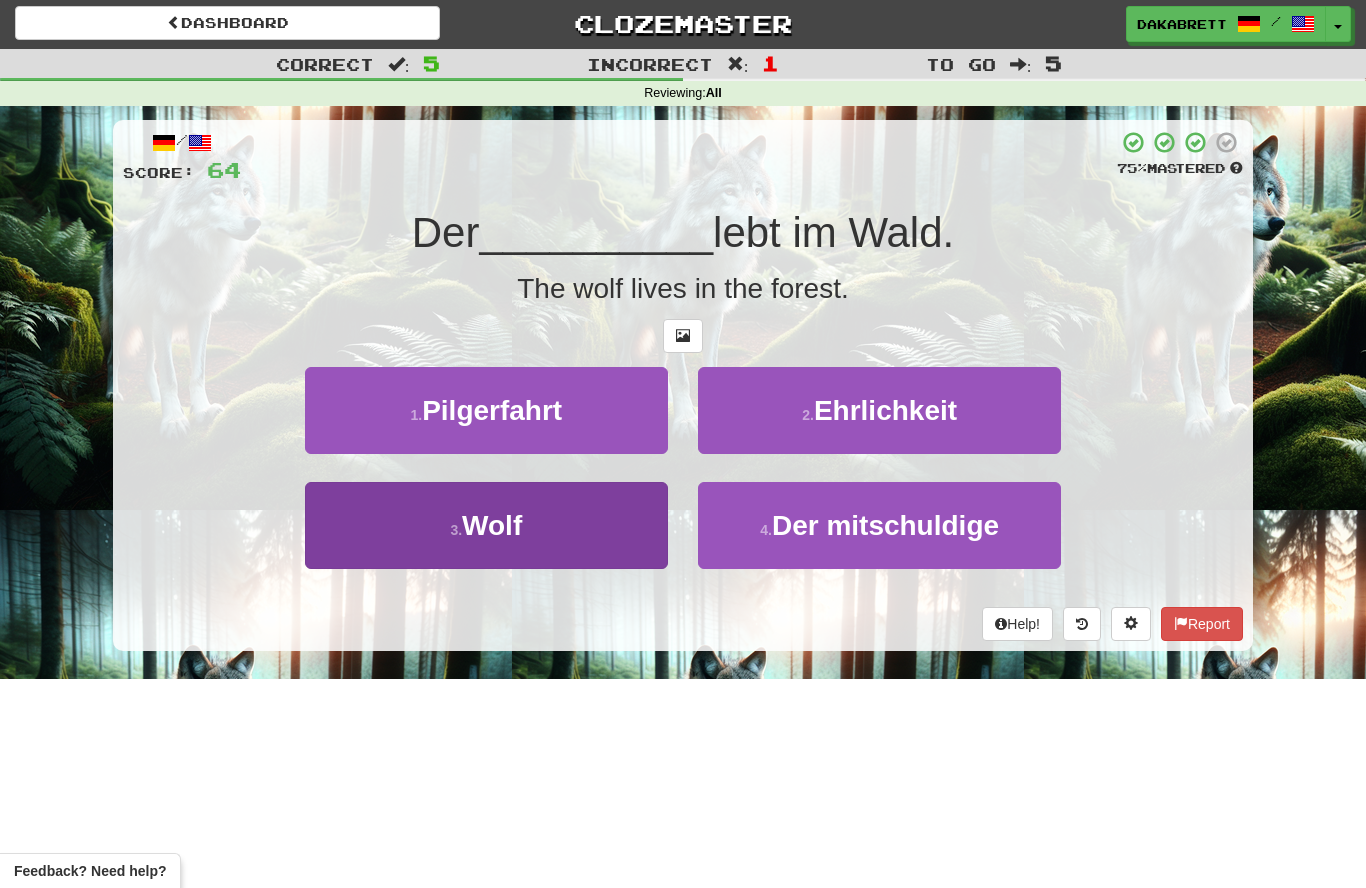 click on "Wolf" at bounding box center (492, 525) 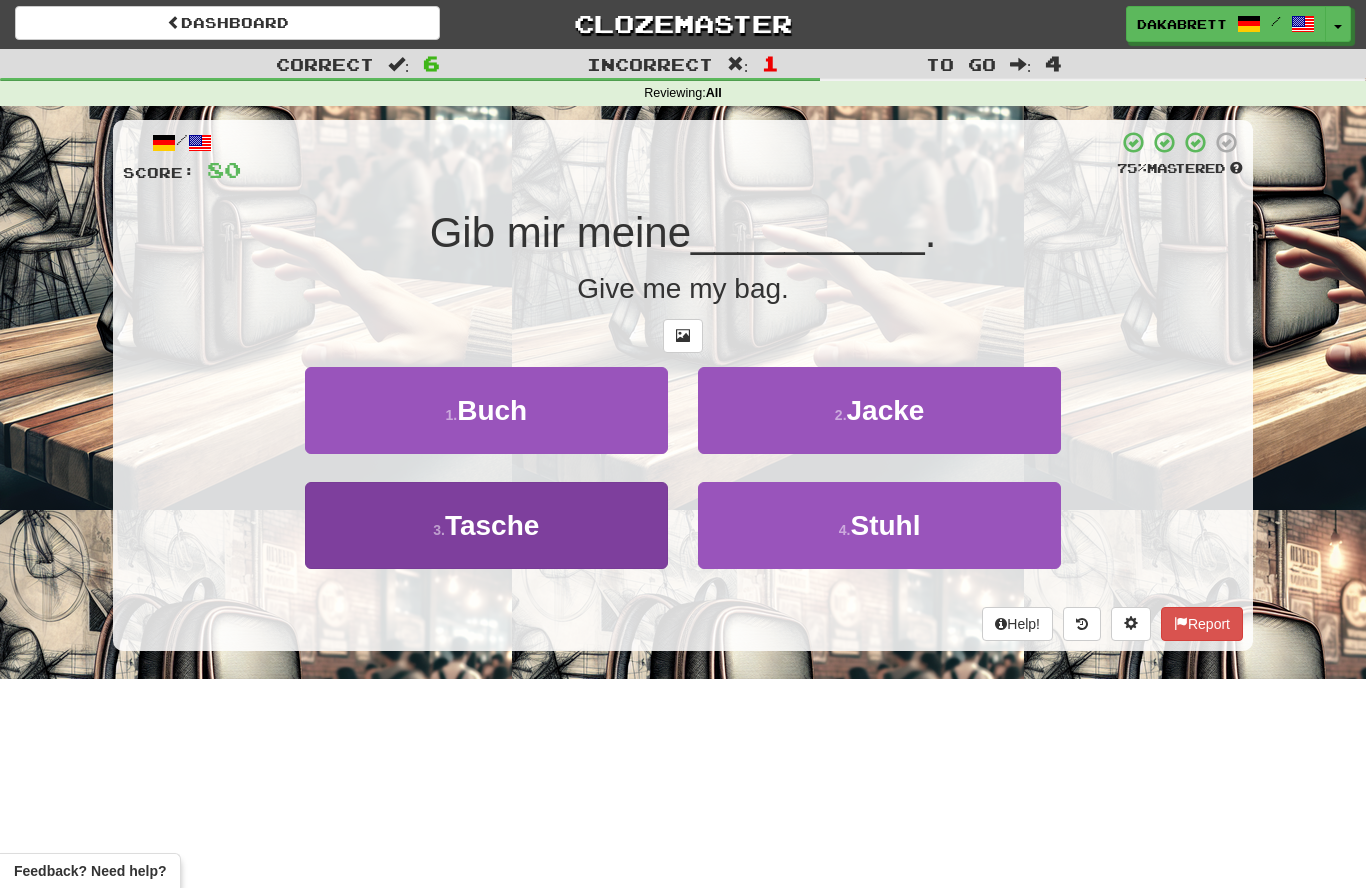 click on "Tasche" at bounding box center [492, 525] 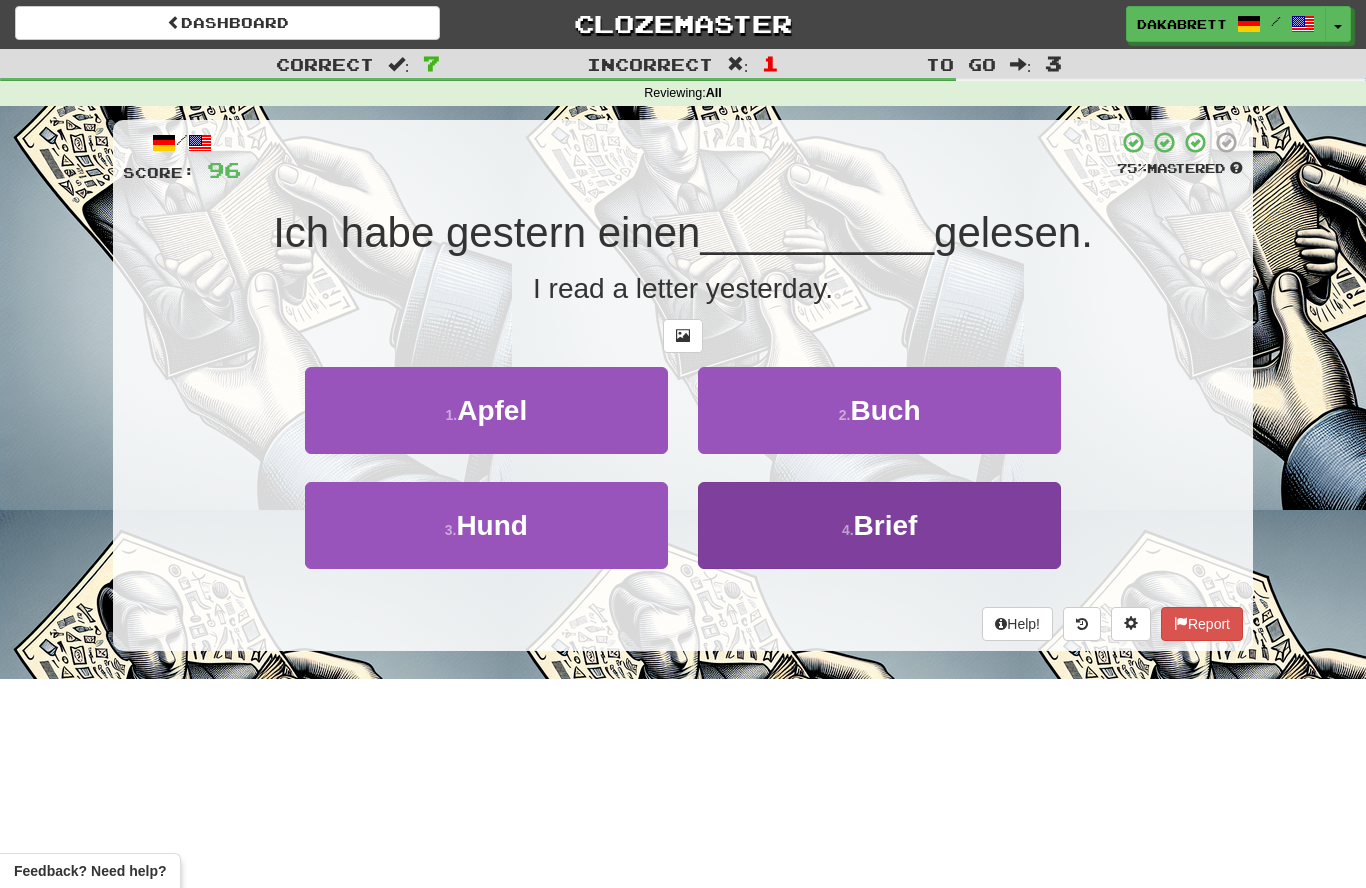 click on "4 . Brief" at bounding box center [879, 525] 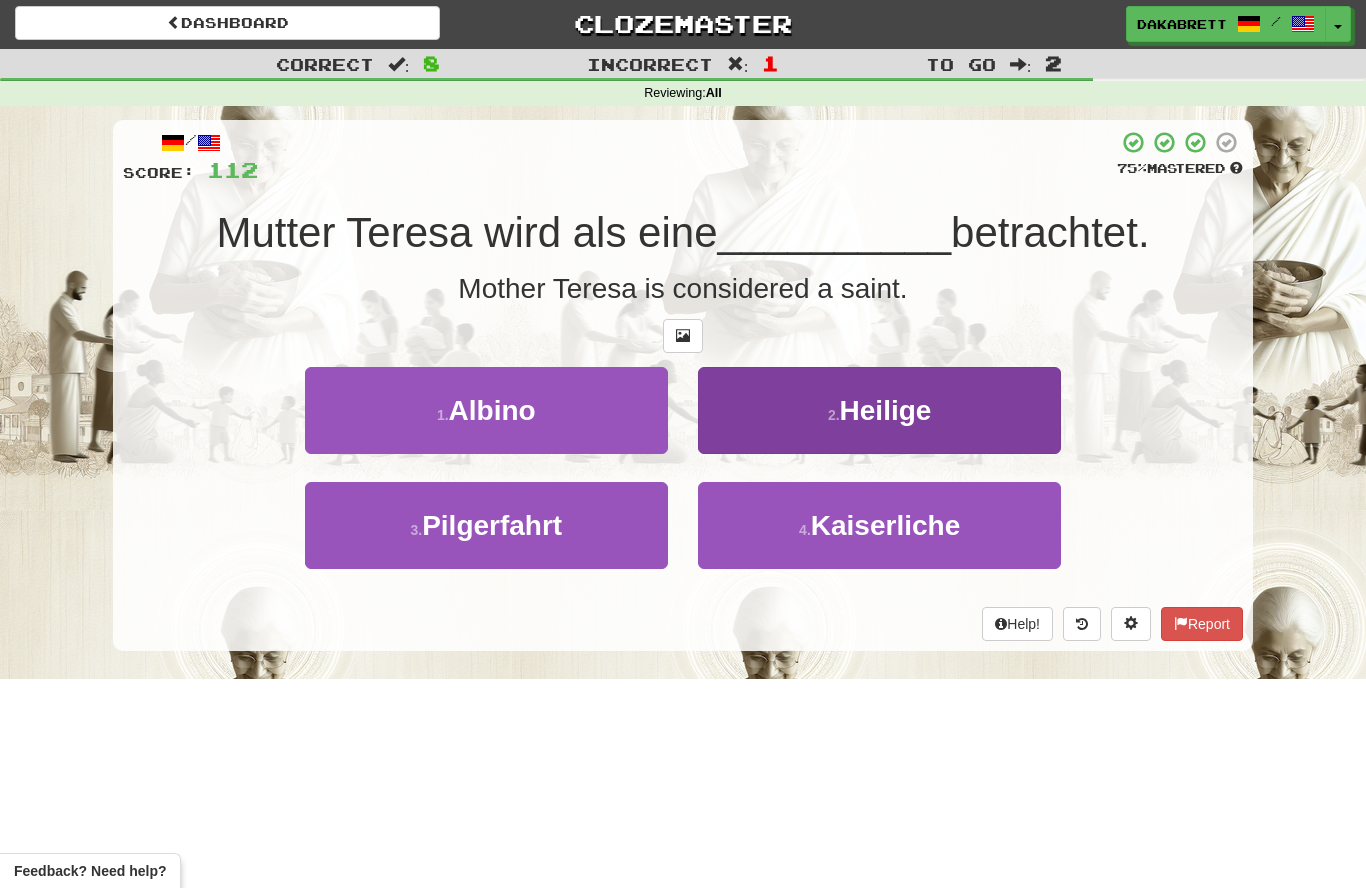click on "Heilige" at bounding box center [886, 410] 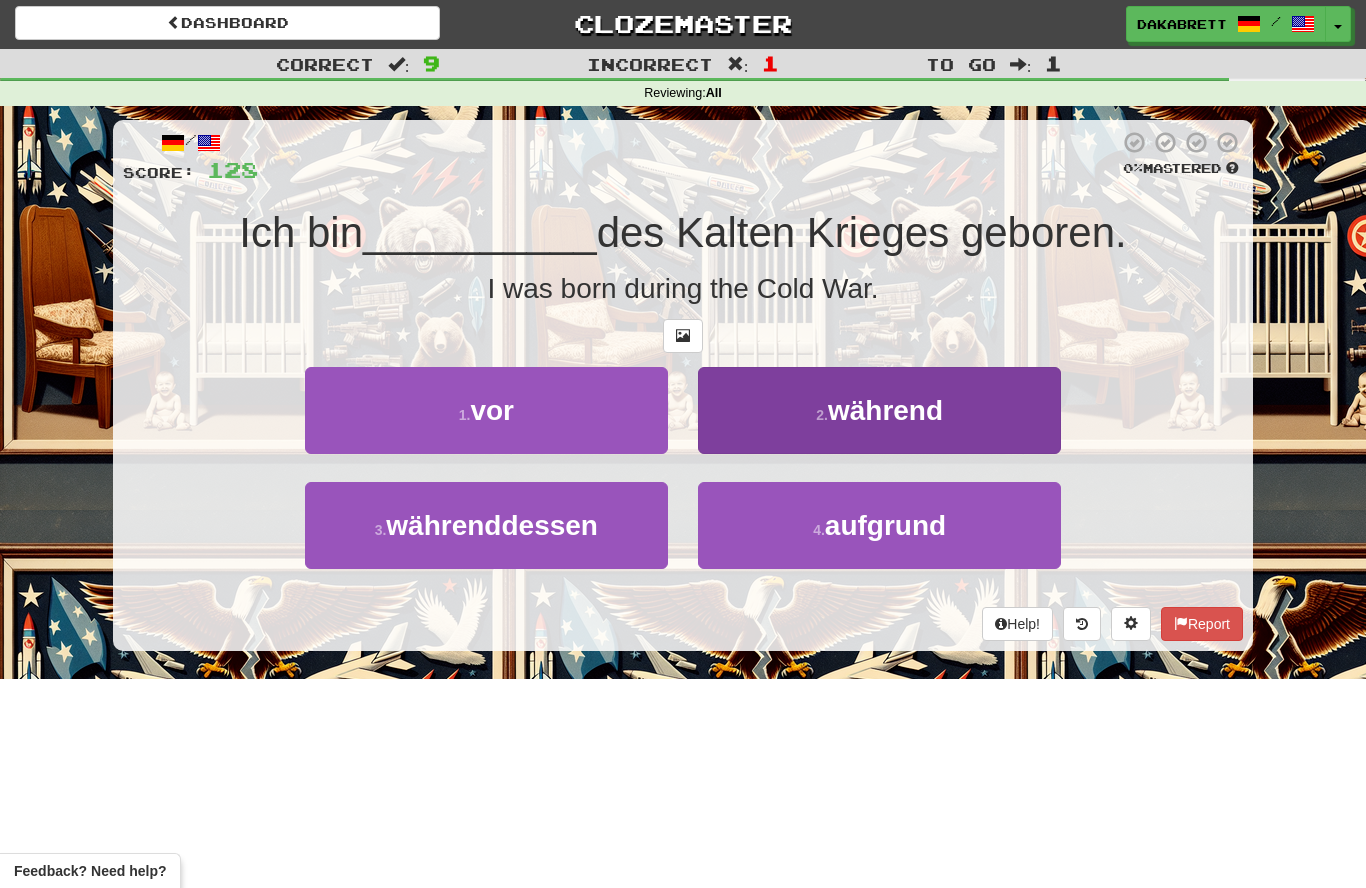 click on "während" at bounding box center [885, 410] 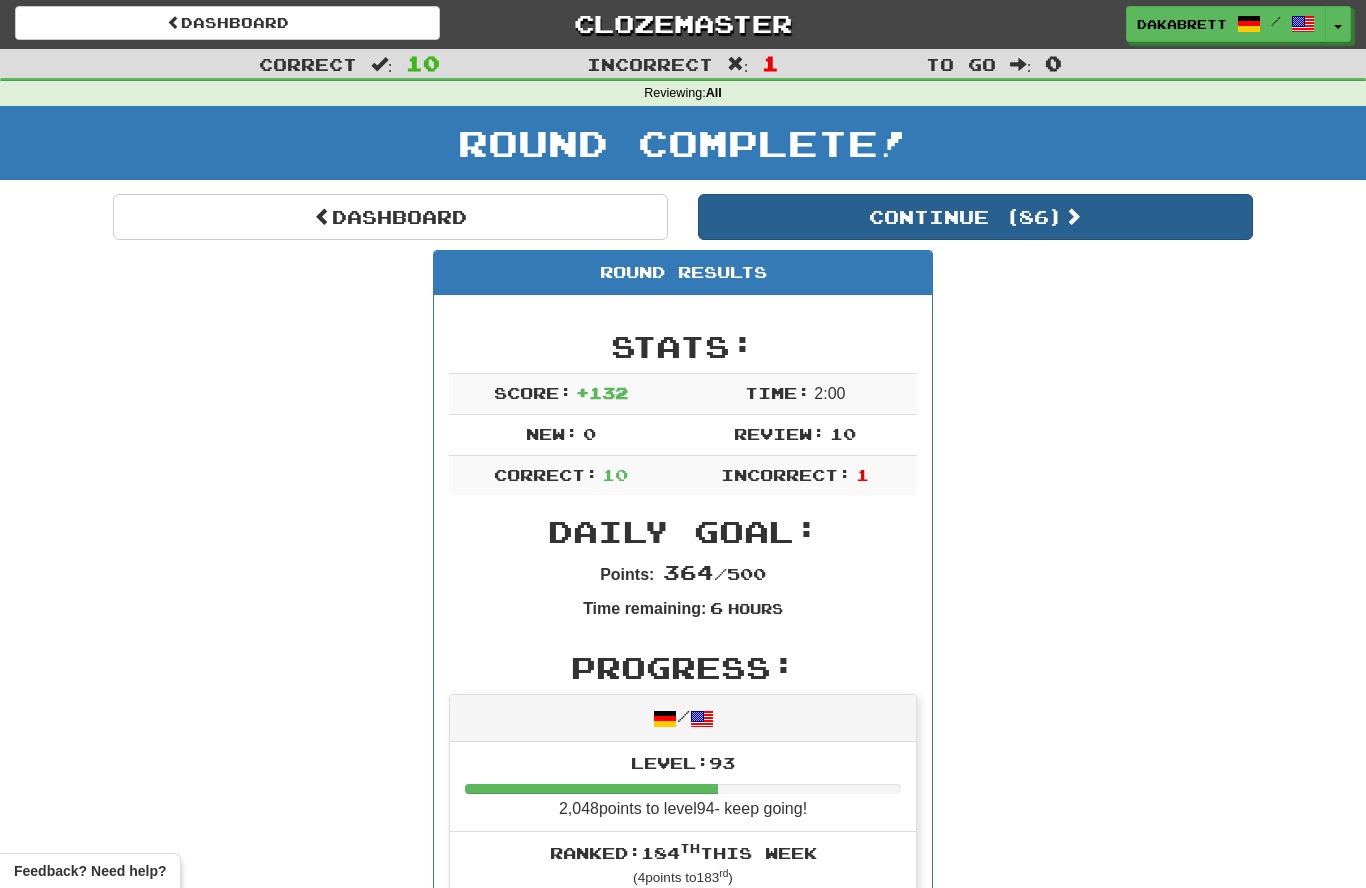 click at bounding box center (1073, 216) 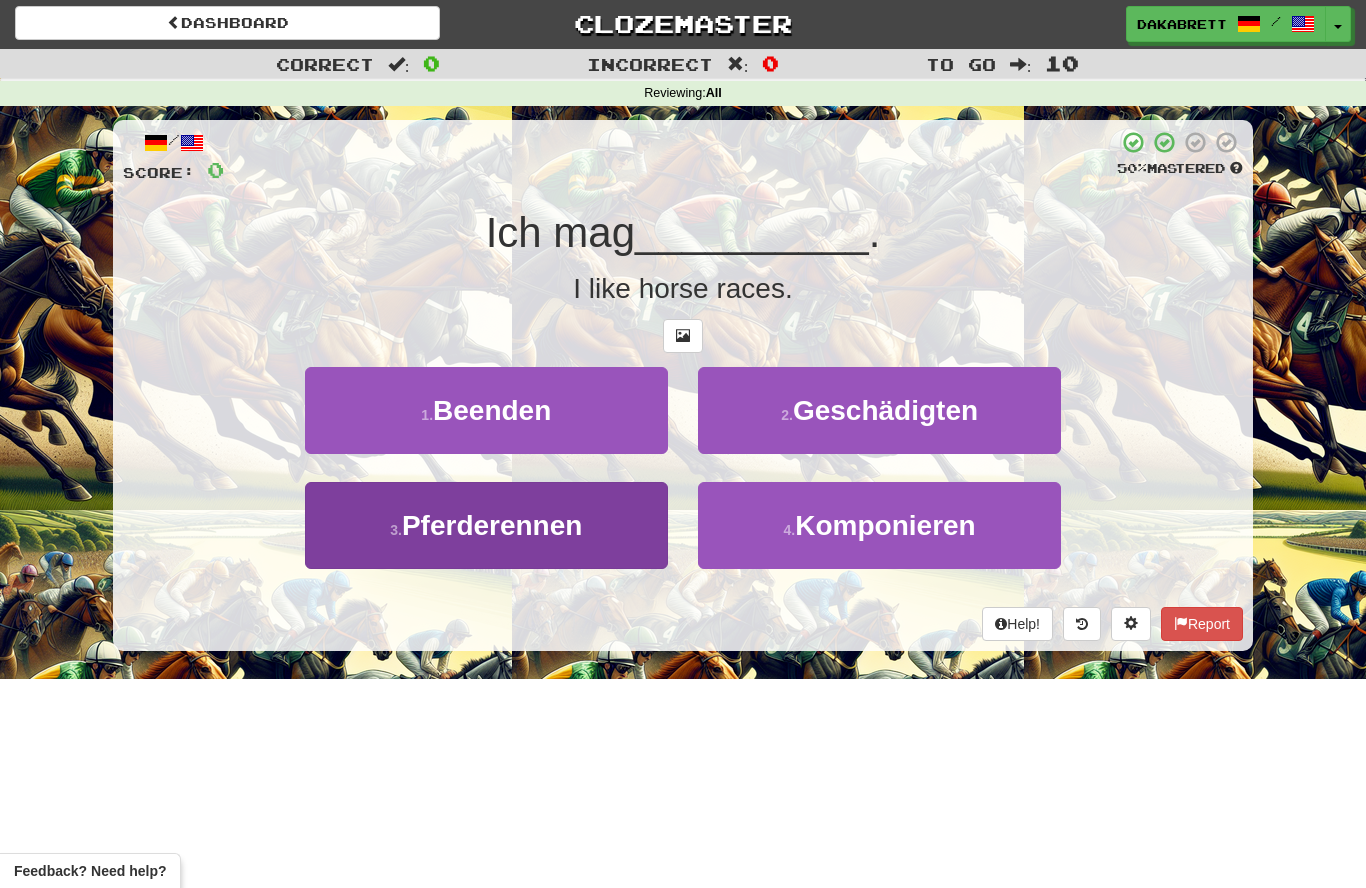 click on "Pferderennen" at bounding box center (492, 525) 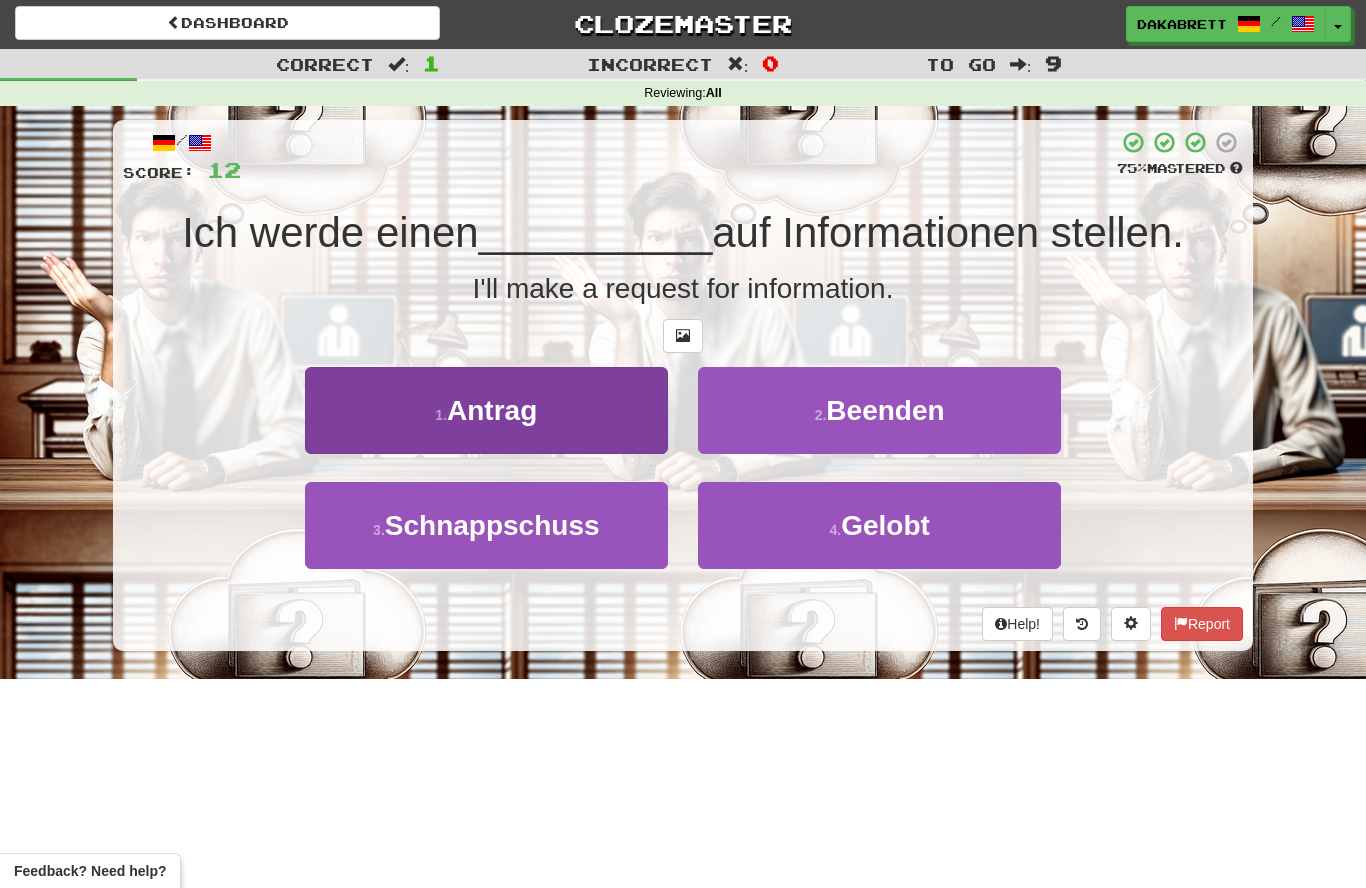 click on "Antrag" at bounding box center (492, 410) 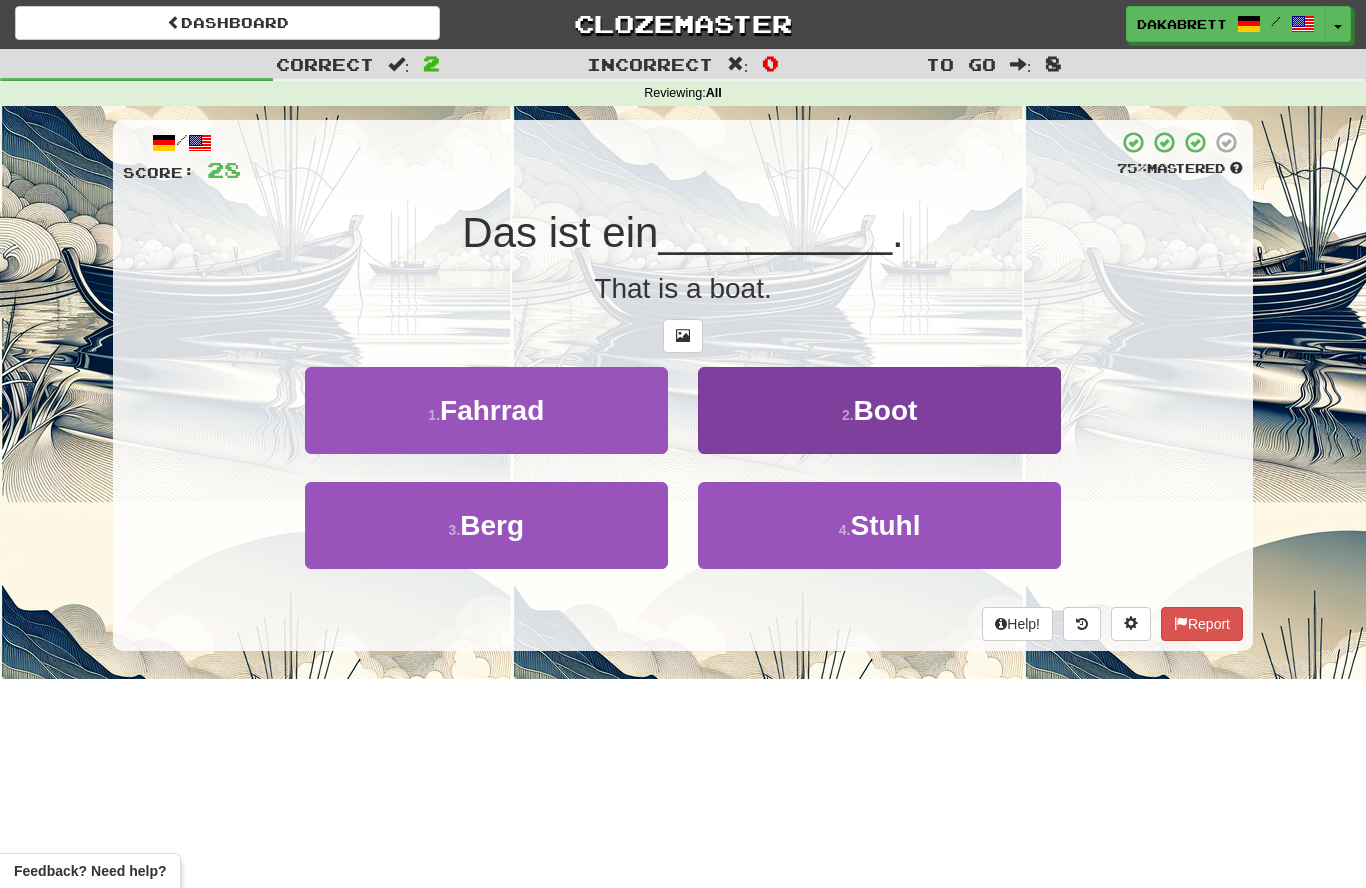 click on "2 . Boot" at bounding box center (879, 410) 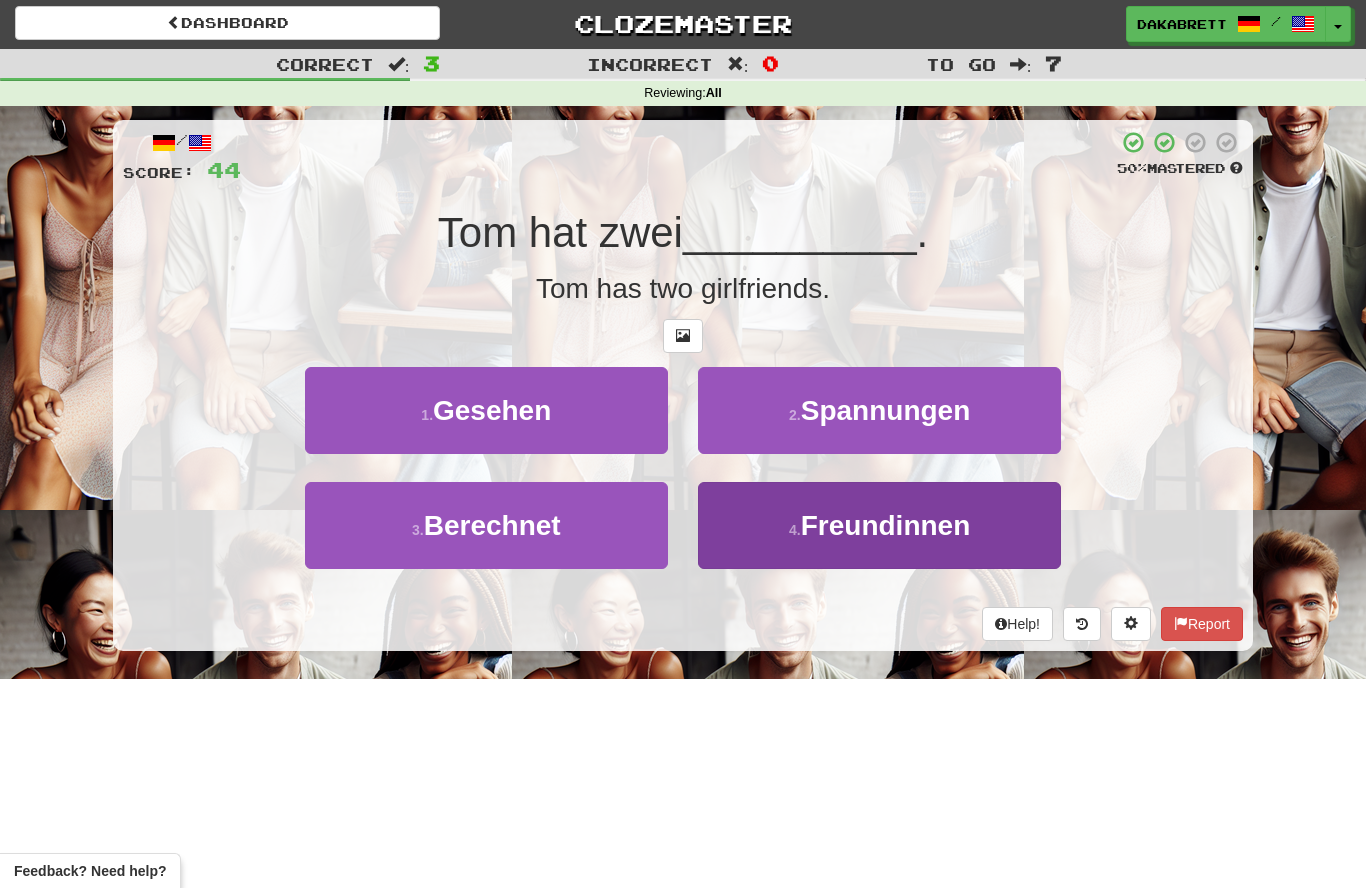 click on "Freundinnen" at bounding box center (886, 525) 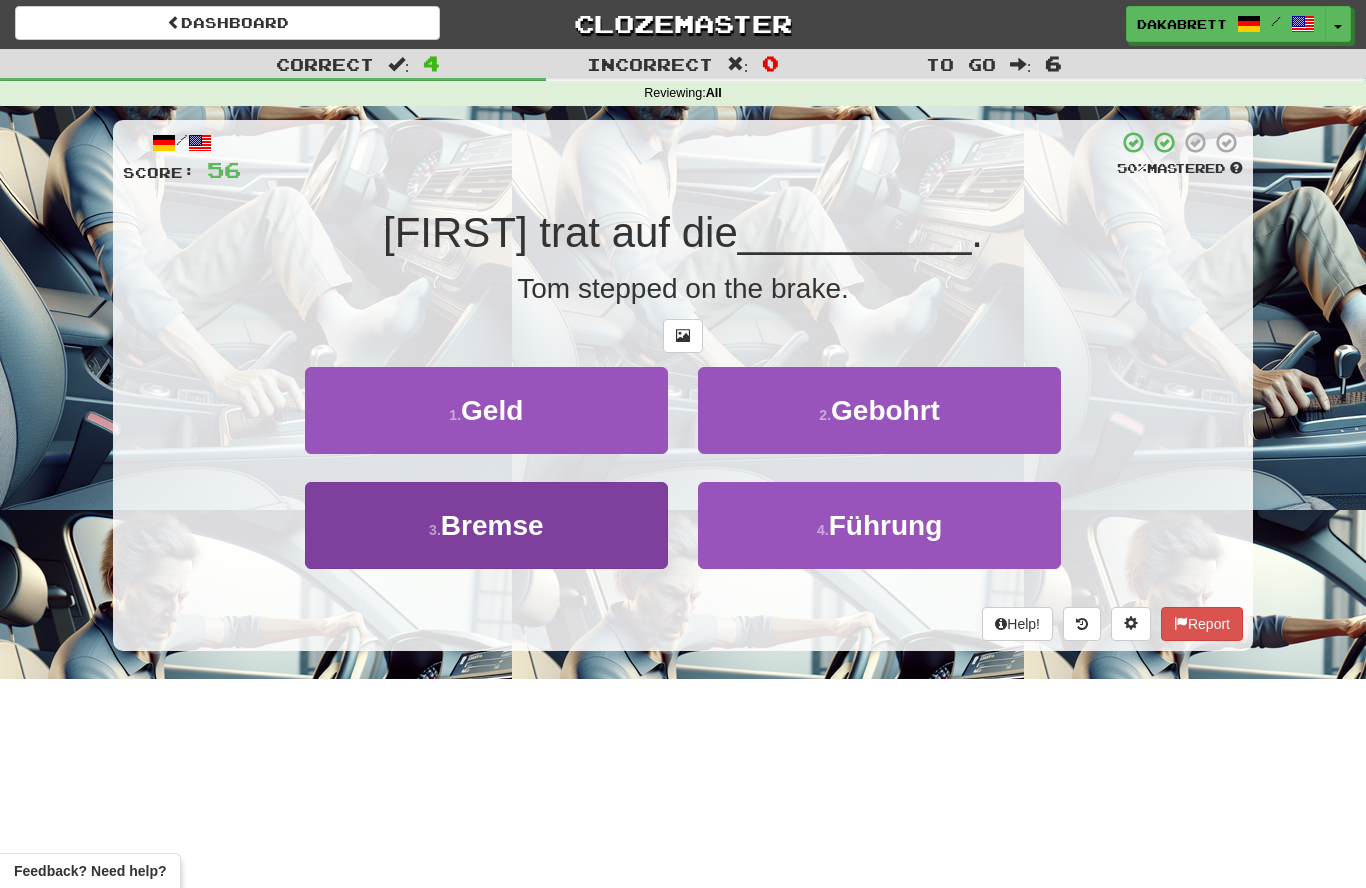click on "3 . Bremse" at bounding box center (486, 525) 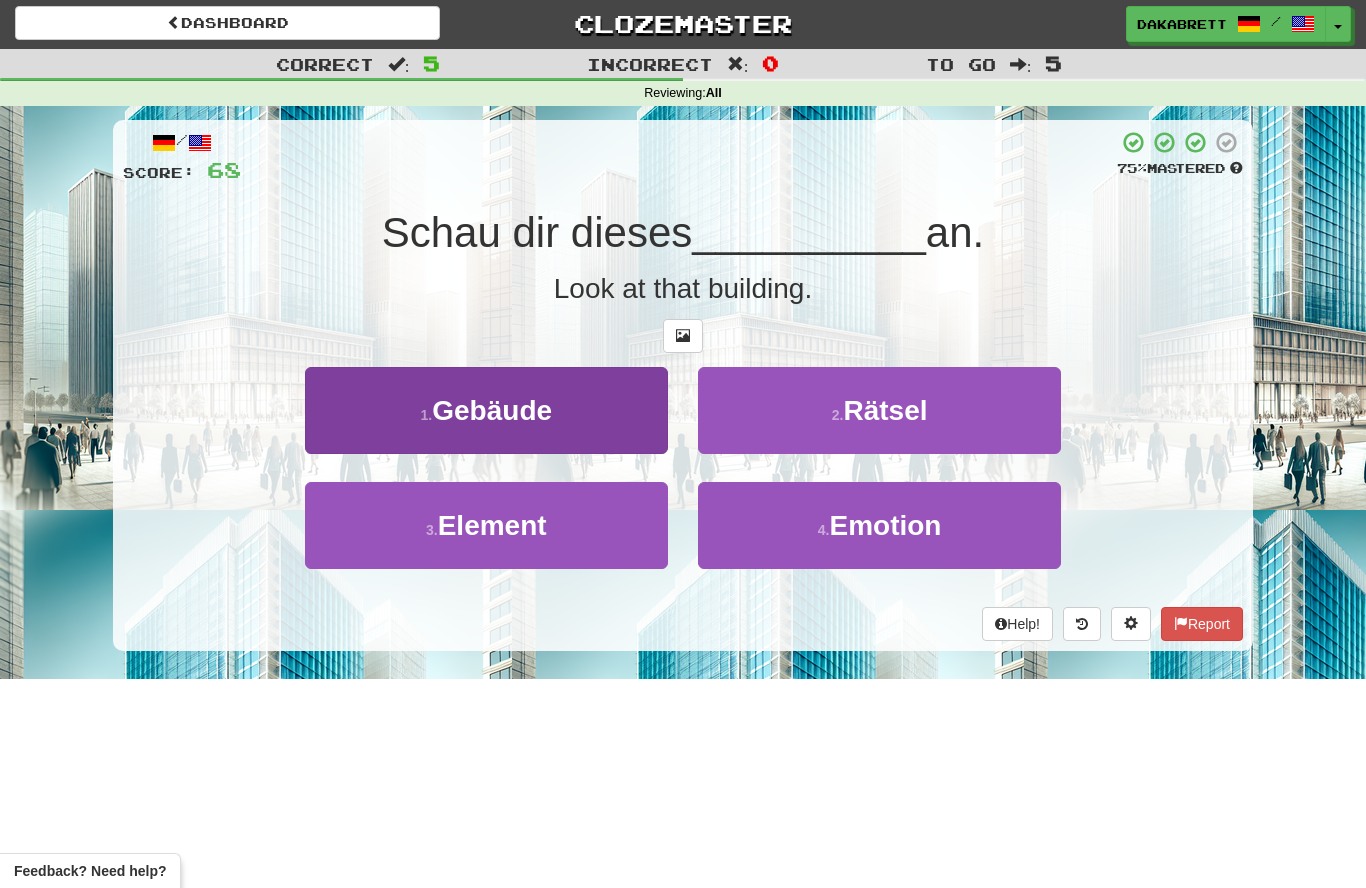 click on "Gebäude" at bounding box center [492, 410] 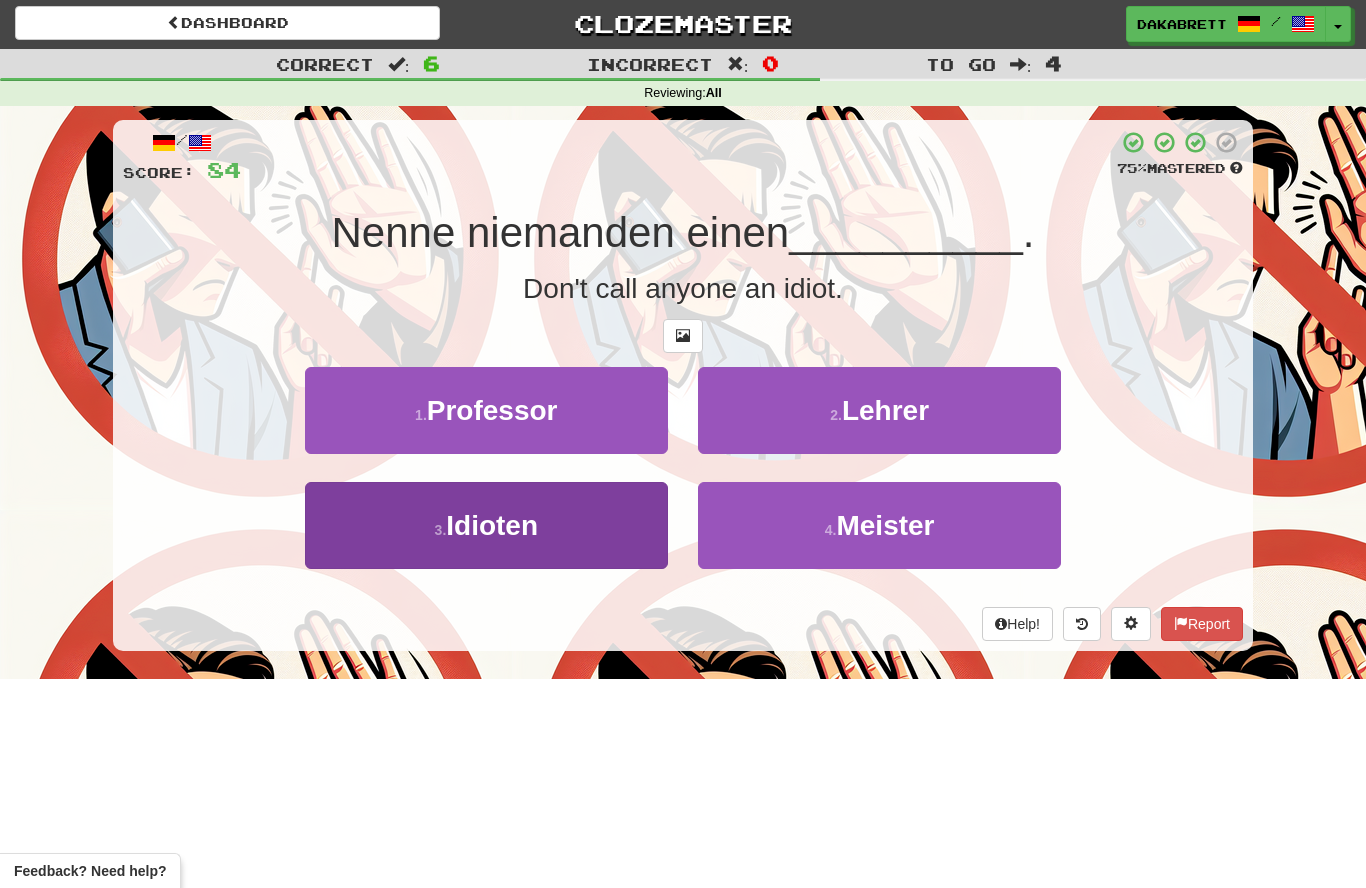 click on "3 . Idioten" at bounding box center [486, 525] 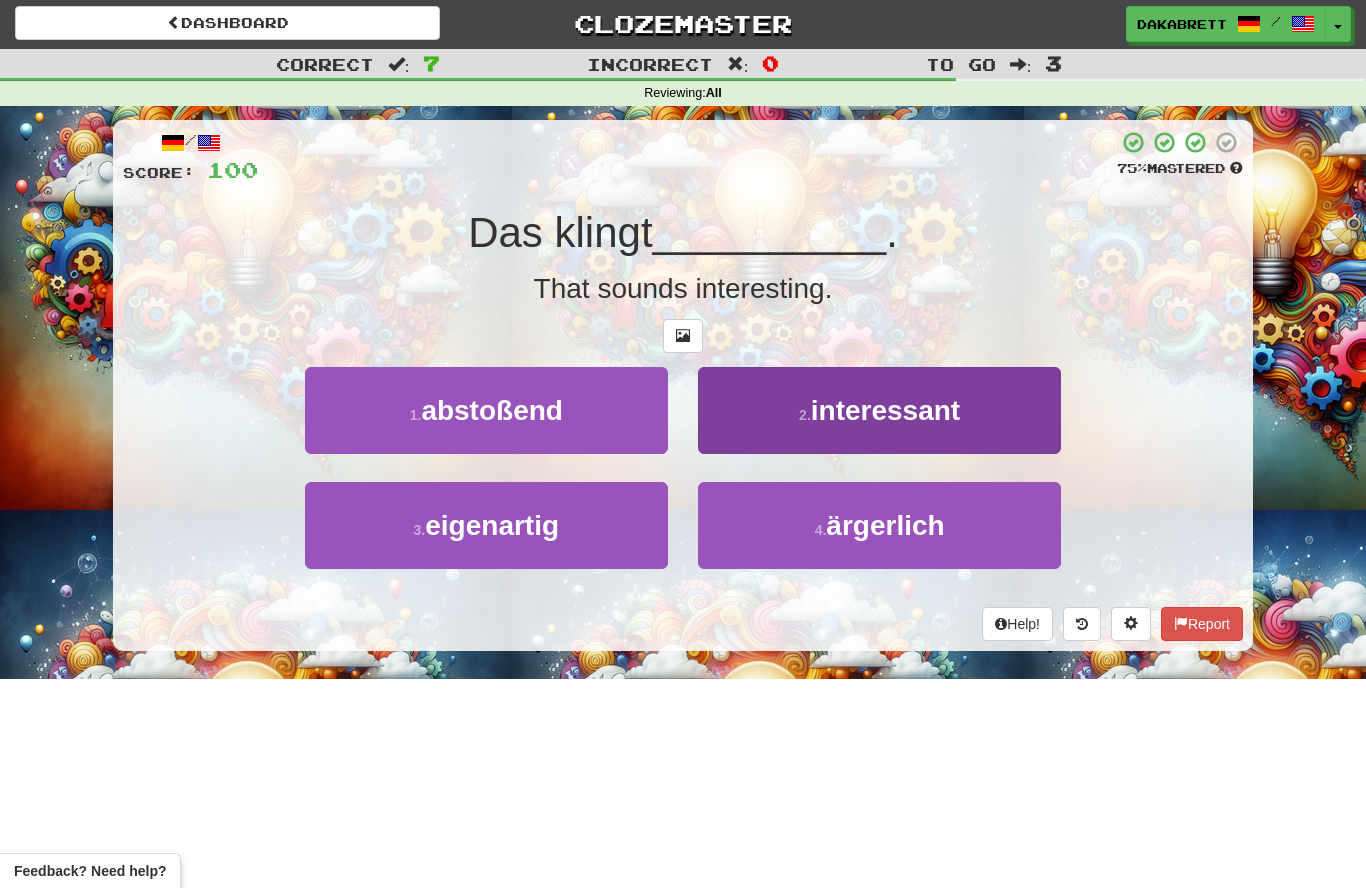 click on "interessant" at bounding box center [885, 410] 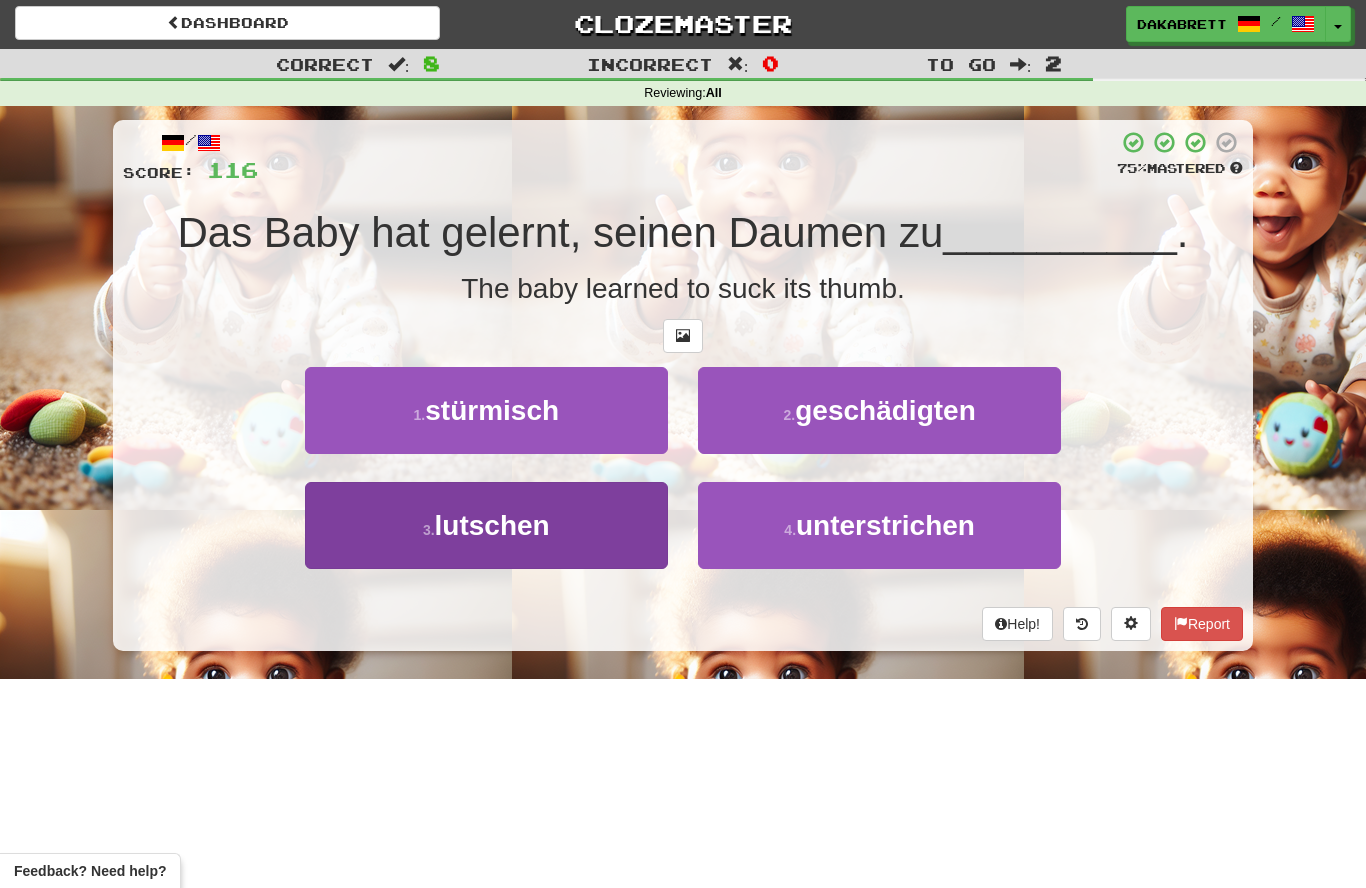 click on "lutschen" at bounding box center [492, 525] 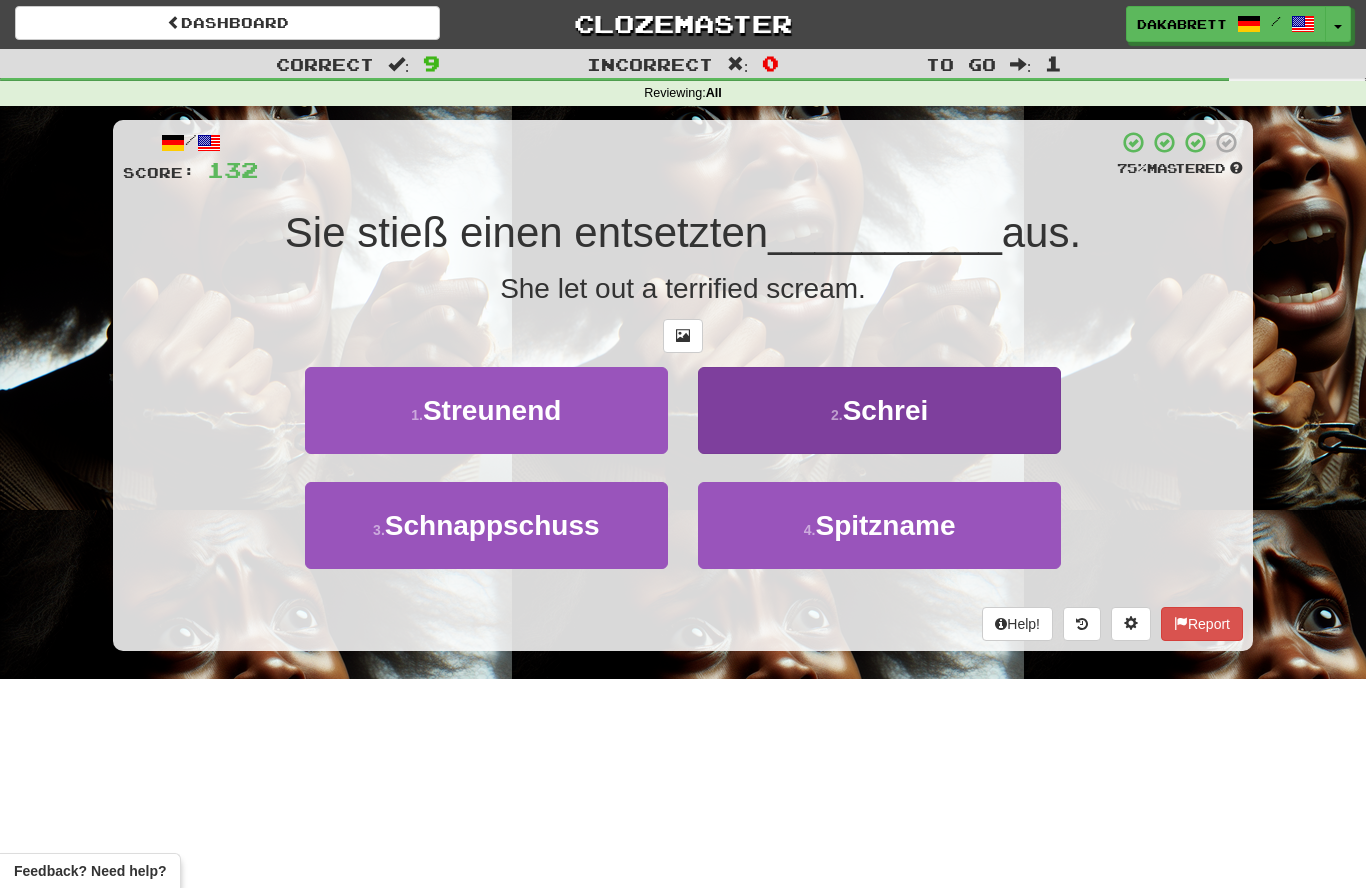click on "2 . Schrei" at bounding box center (879, 410) 